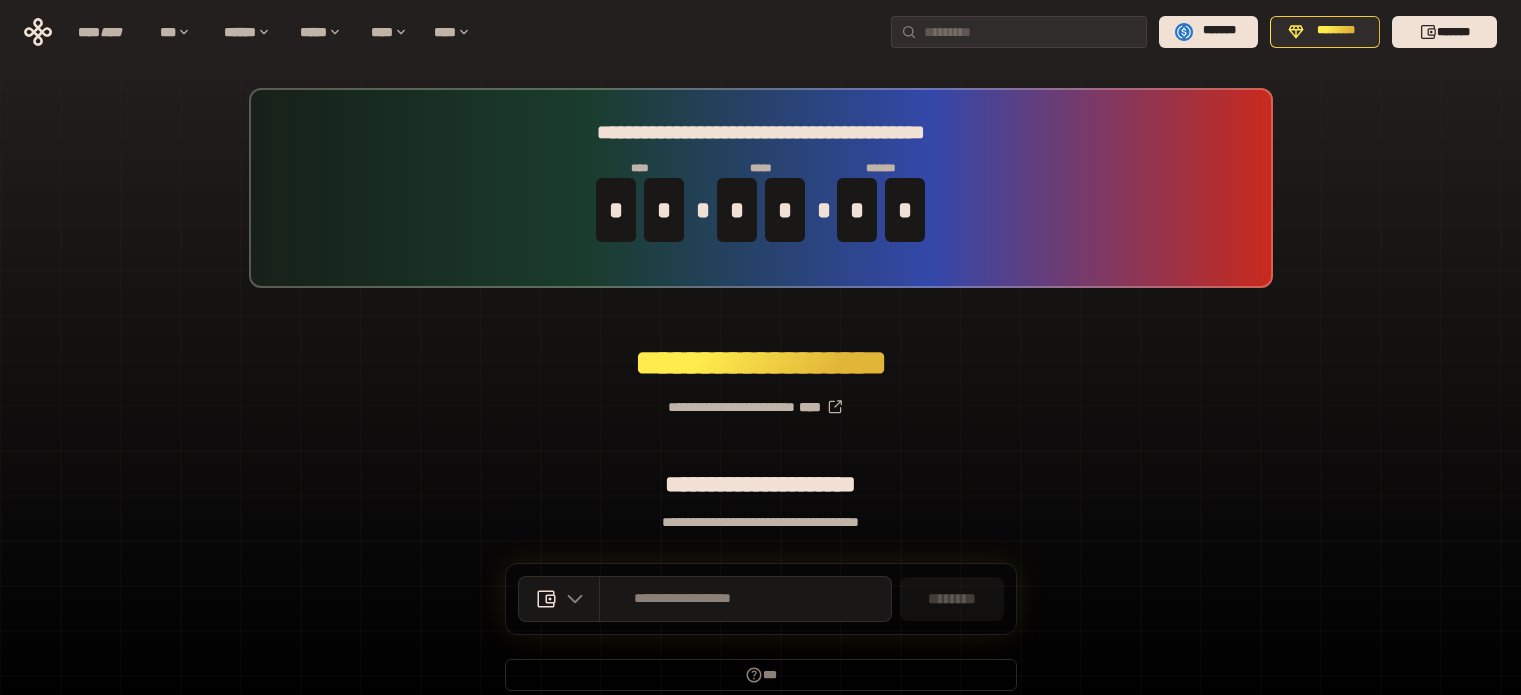scroll, scrollTop: 0, scrollLeft: 0, axis: both 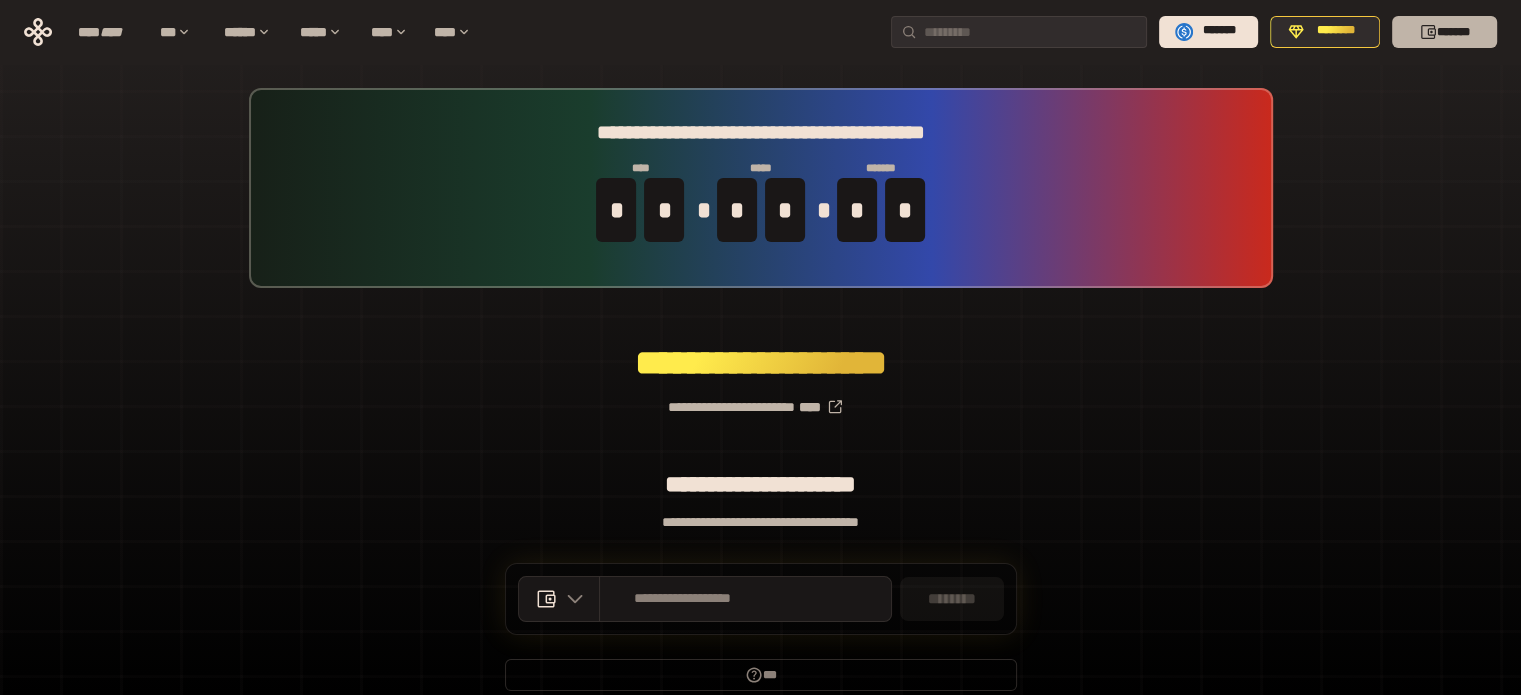 click on "*******" at bounding box center (1444, 32) 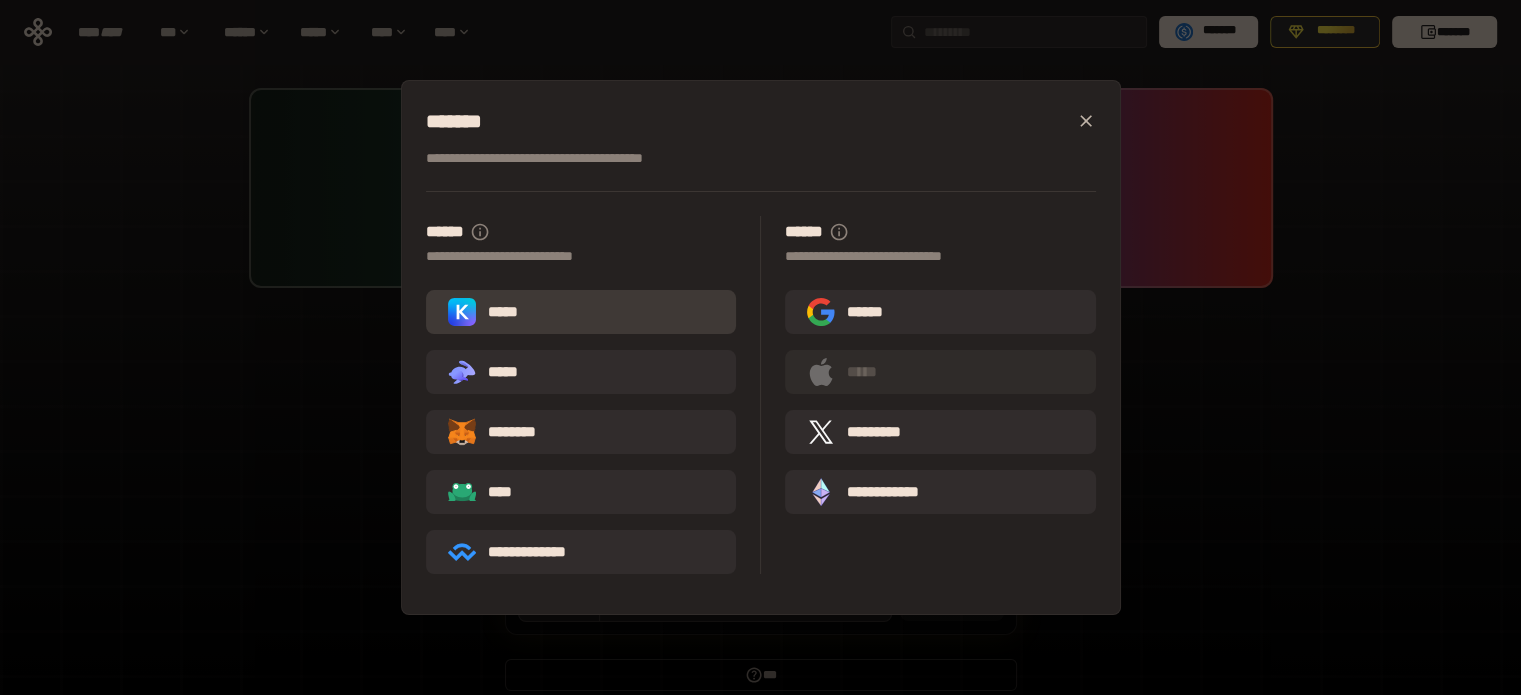 click on "*****" at bounding box center (487, 312) 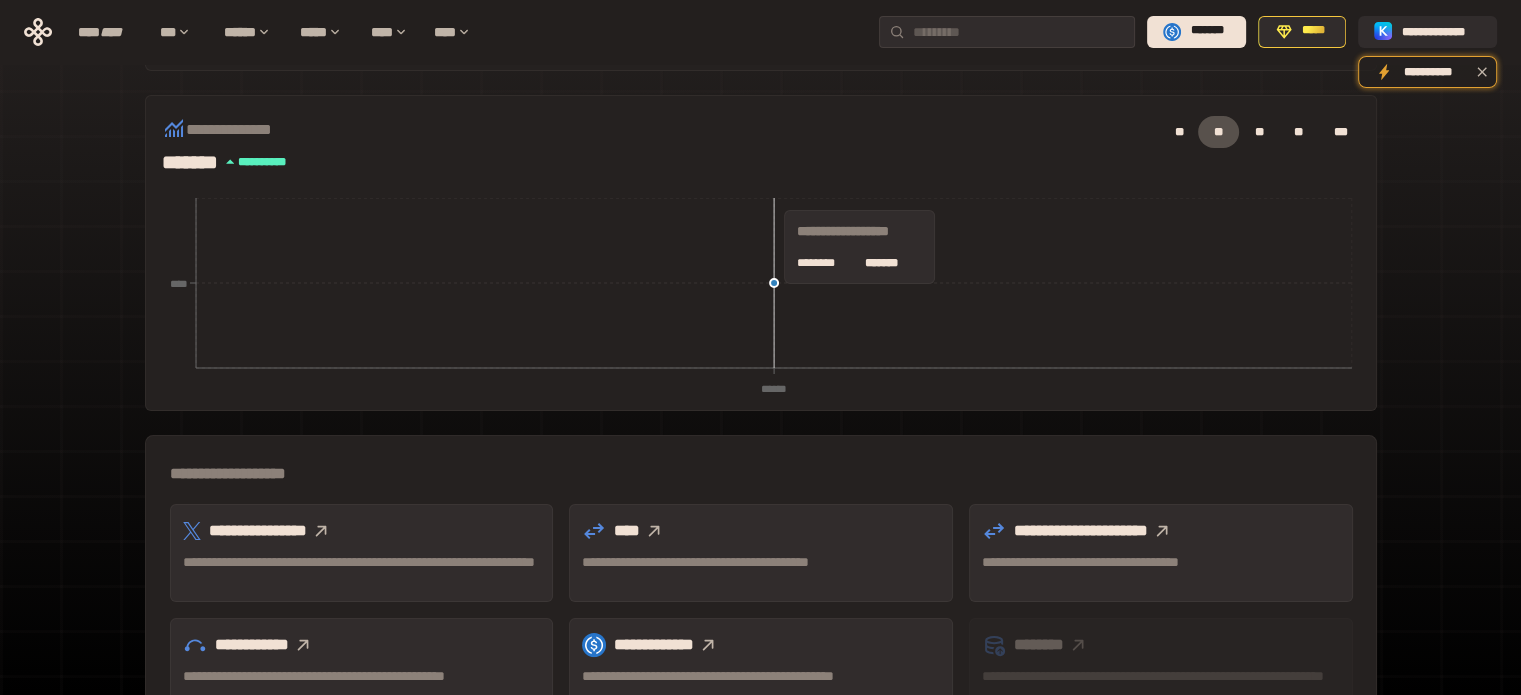 scroll, scrollTop: 400, scrollLeft: 0, axis: vertical 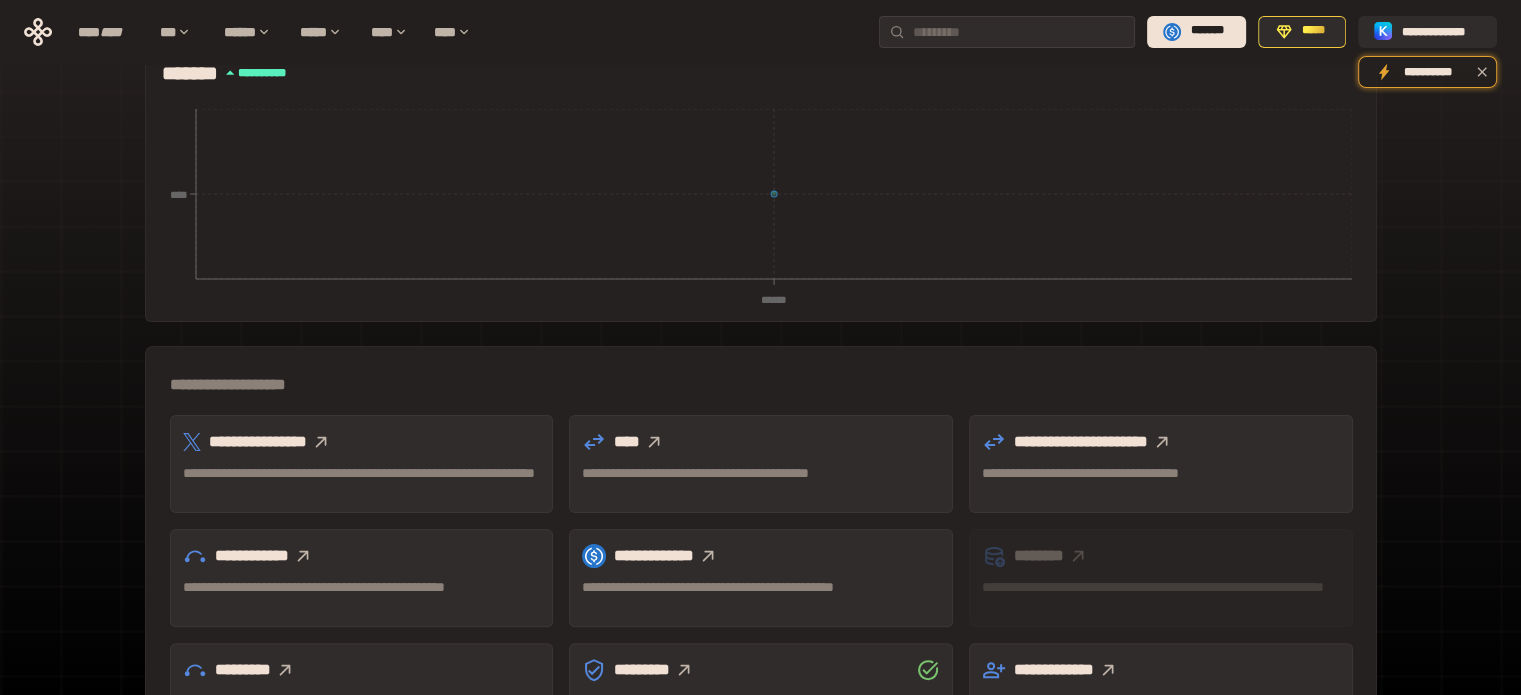 click on "**********" at bounding box center [362, 482] 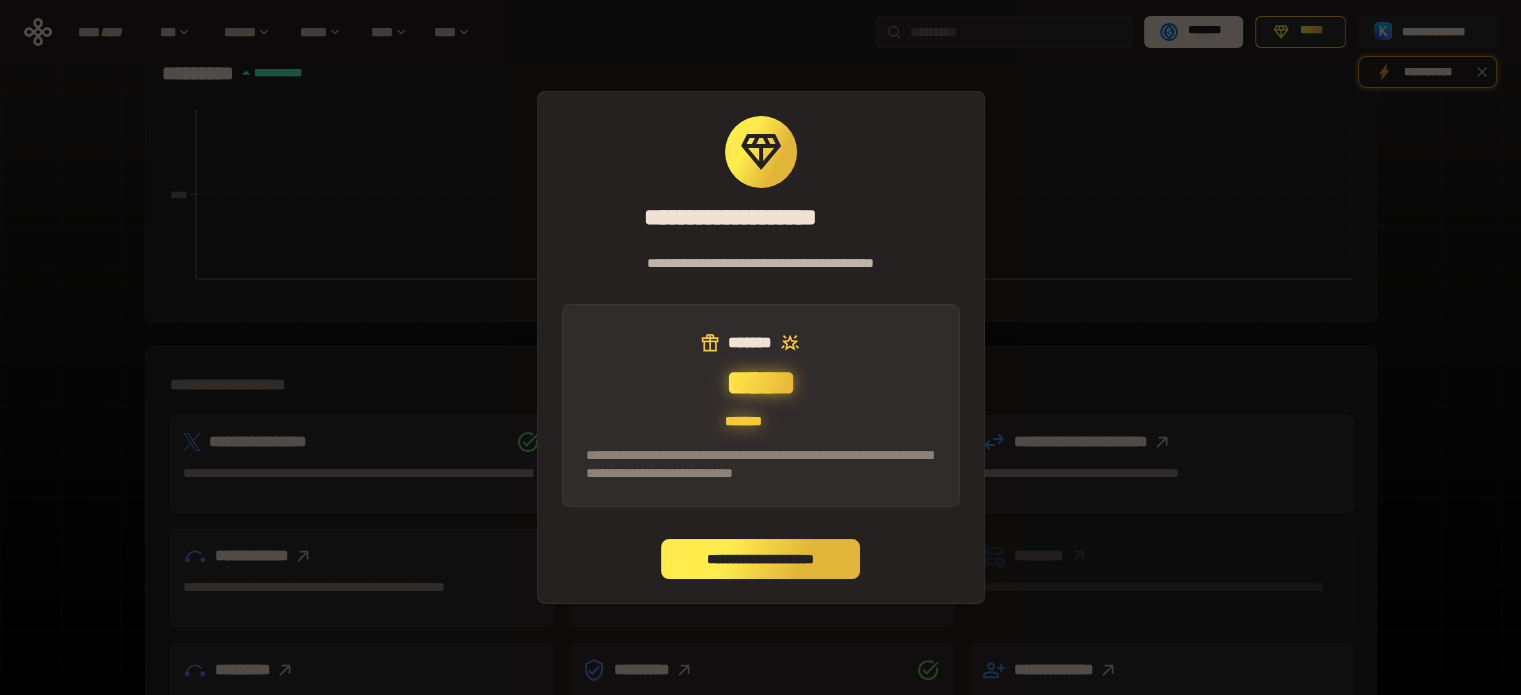 click on "**********" at bounding box center [761, 559] 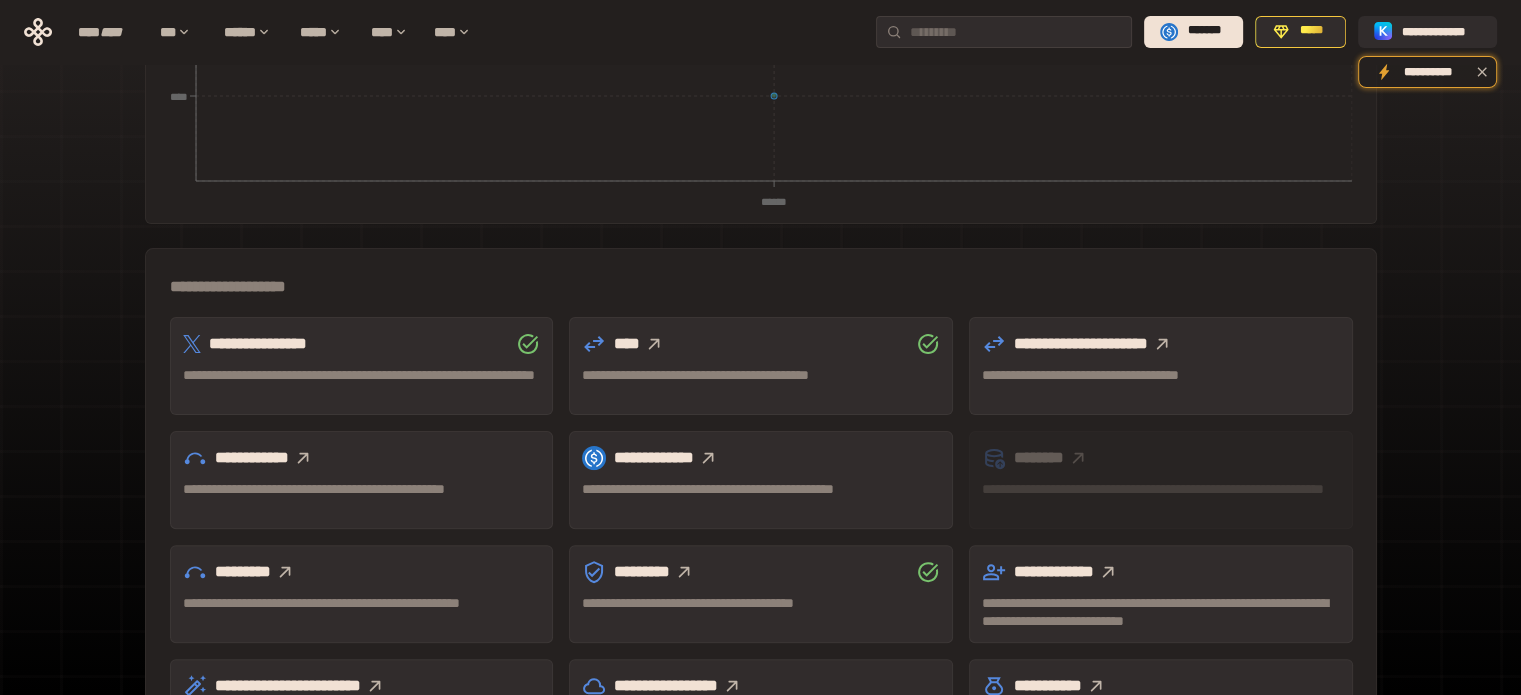 scroll, scrollTop: 389, scrollLeft: 0, axis: vertical 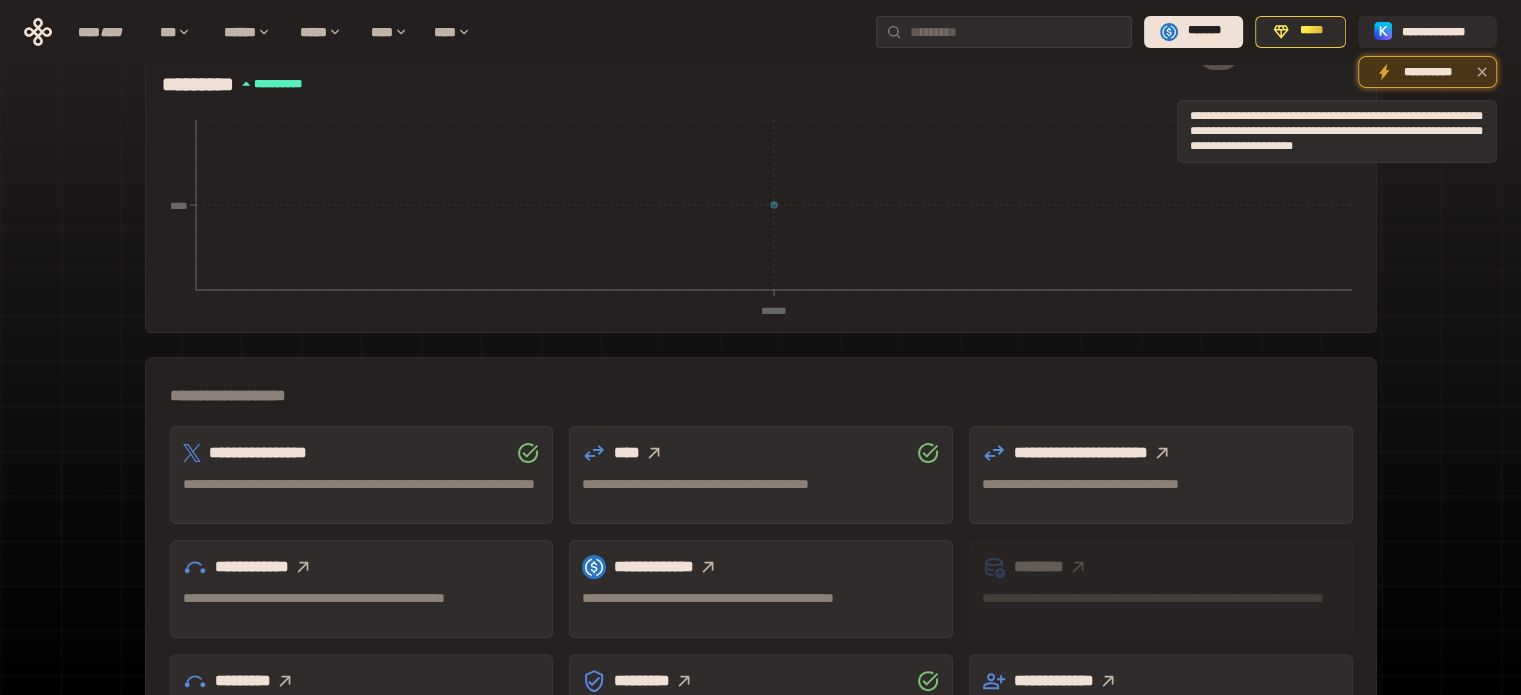 click on "**********" at bounding box center (1427, 75) 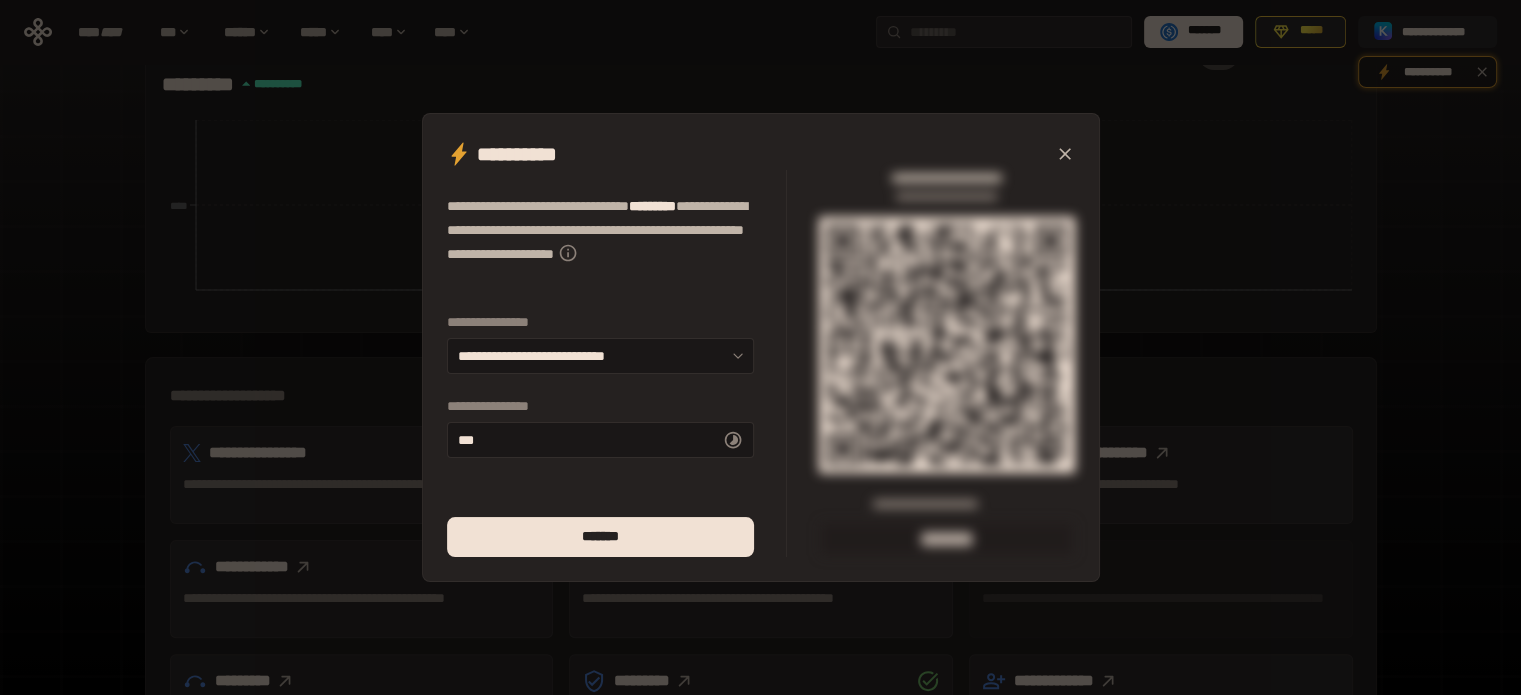 click on "**********" at bounding box center [760, 347] 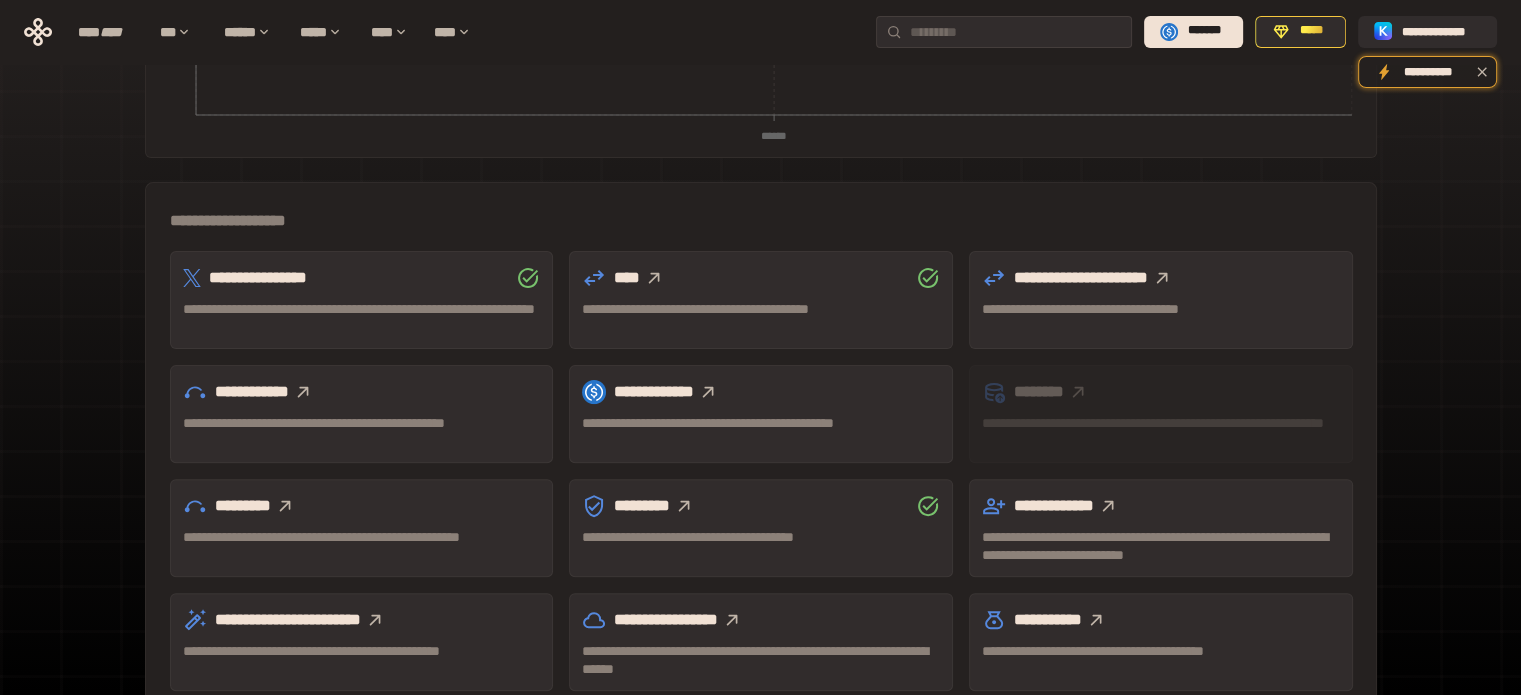 scroll, scrollTop: 589, scrollLeft: 0, axis: vertical 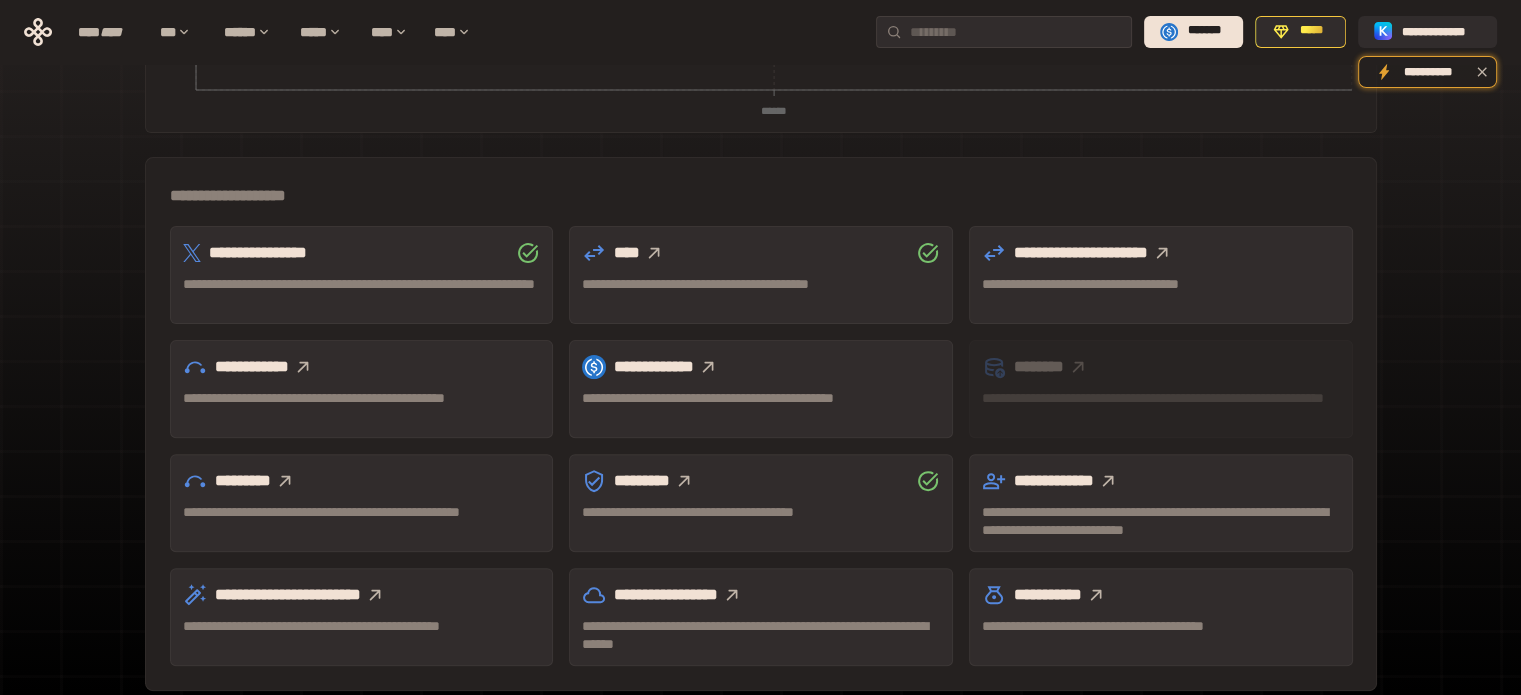 click on "**********" at bounding box center [362, 367] 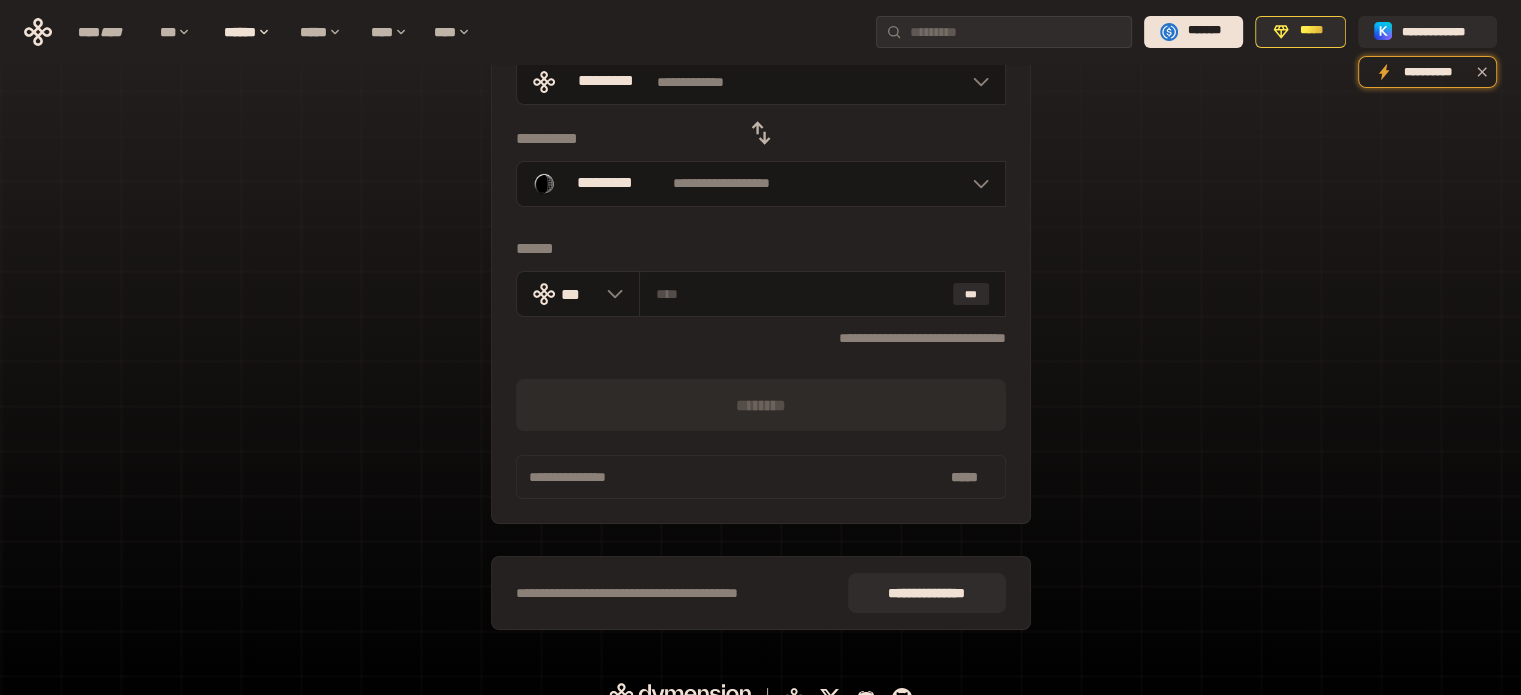 scroll, scrollTop: 0, scrollLeft: 0, axis: both 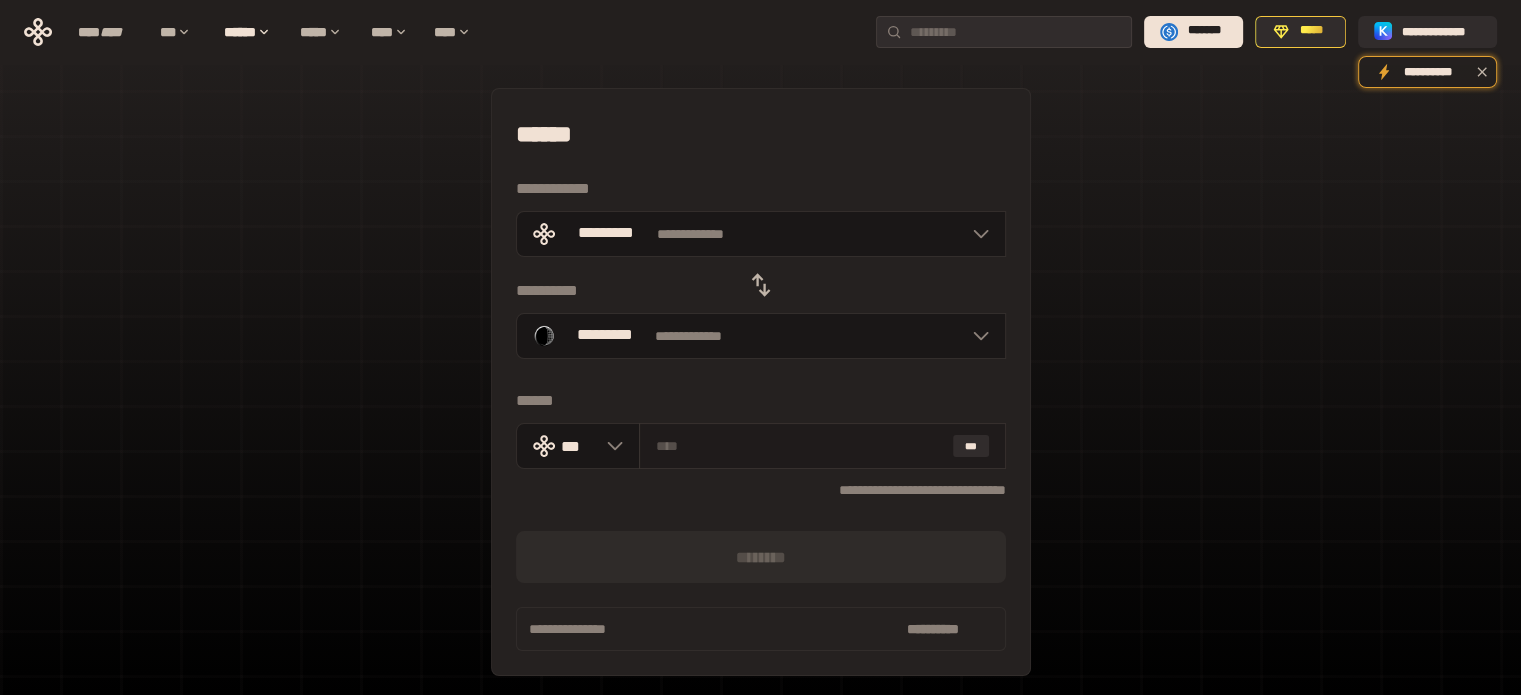 click at bounding box center [800, 446] 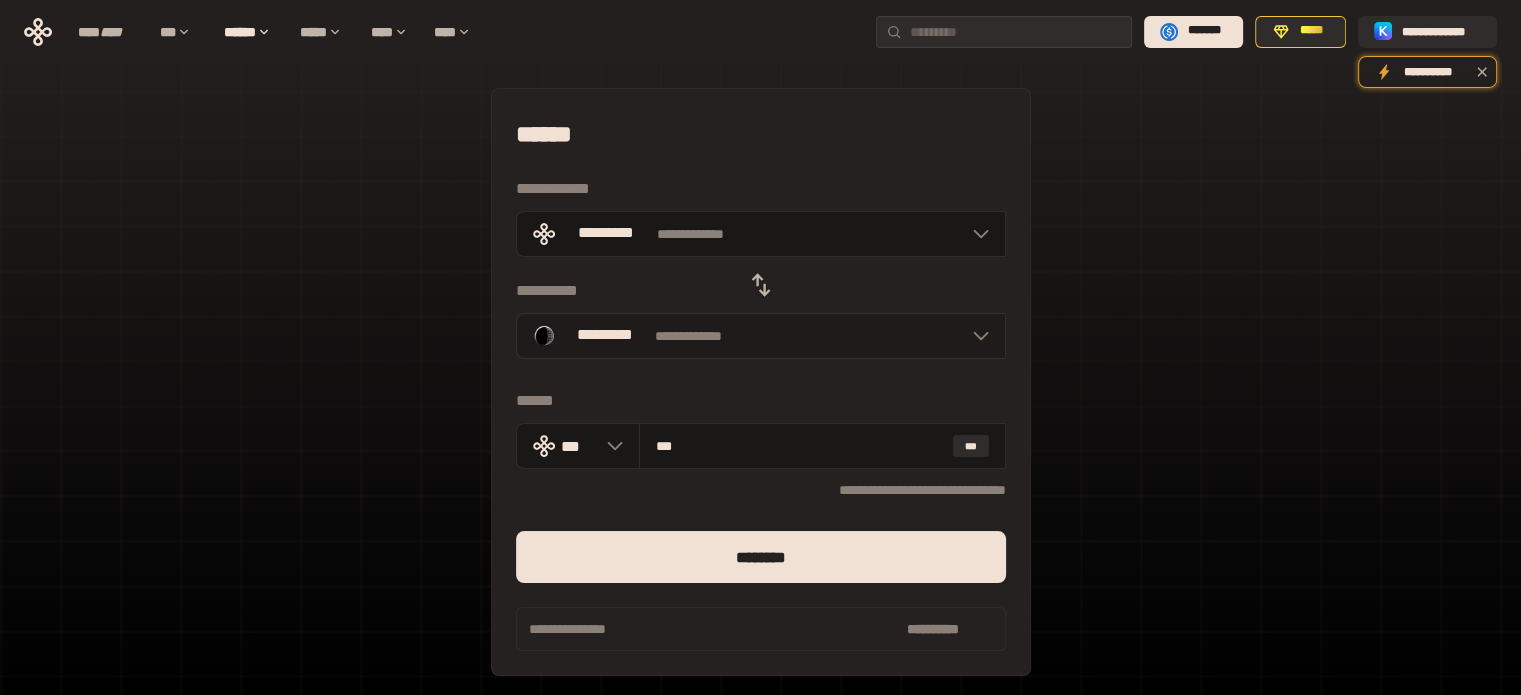 type on "***" 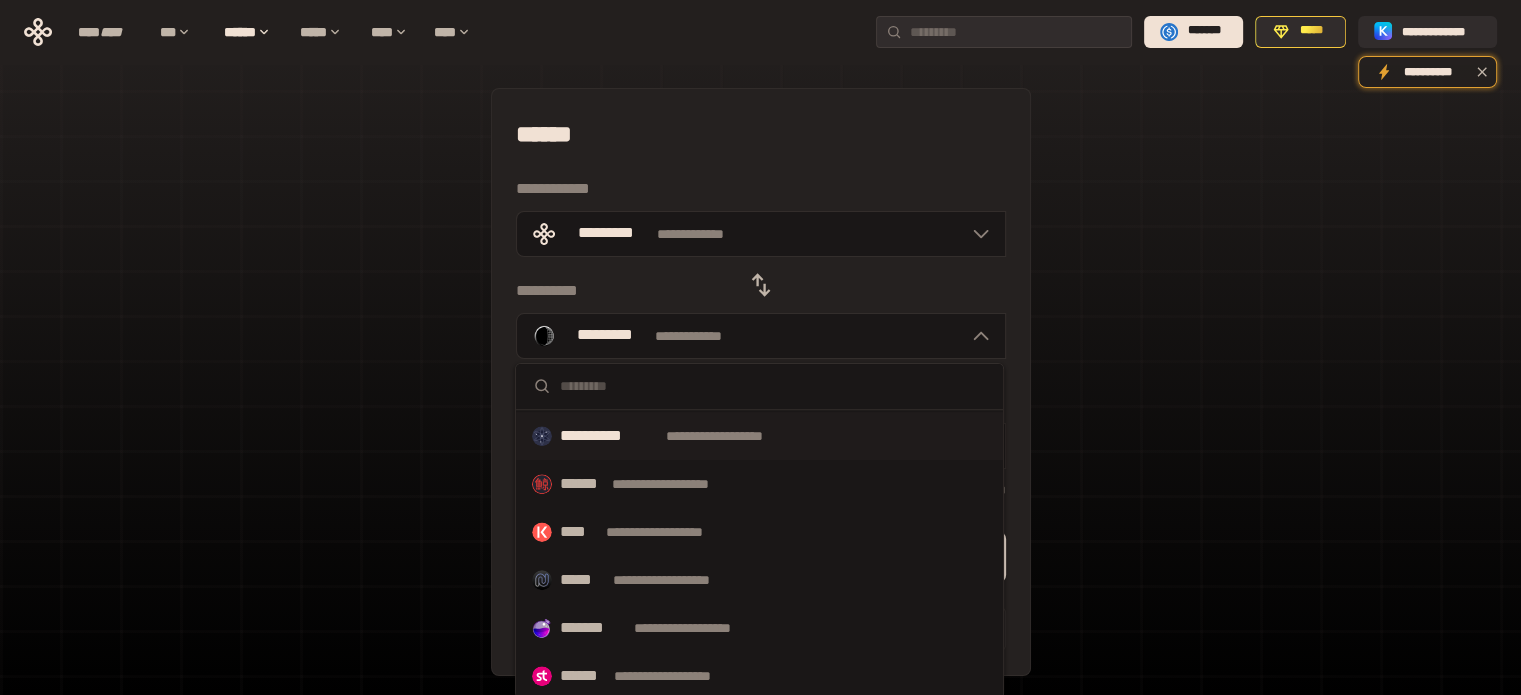 scroll, scrollTop: 1055, scrollLeft: 0, axis: vertical 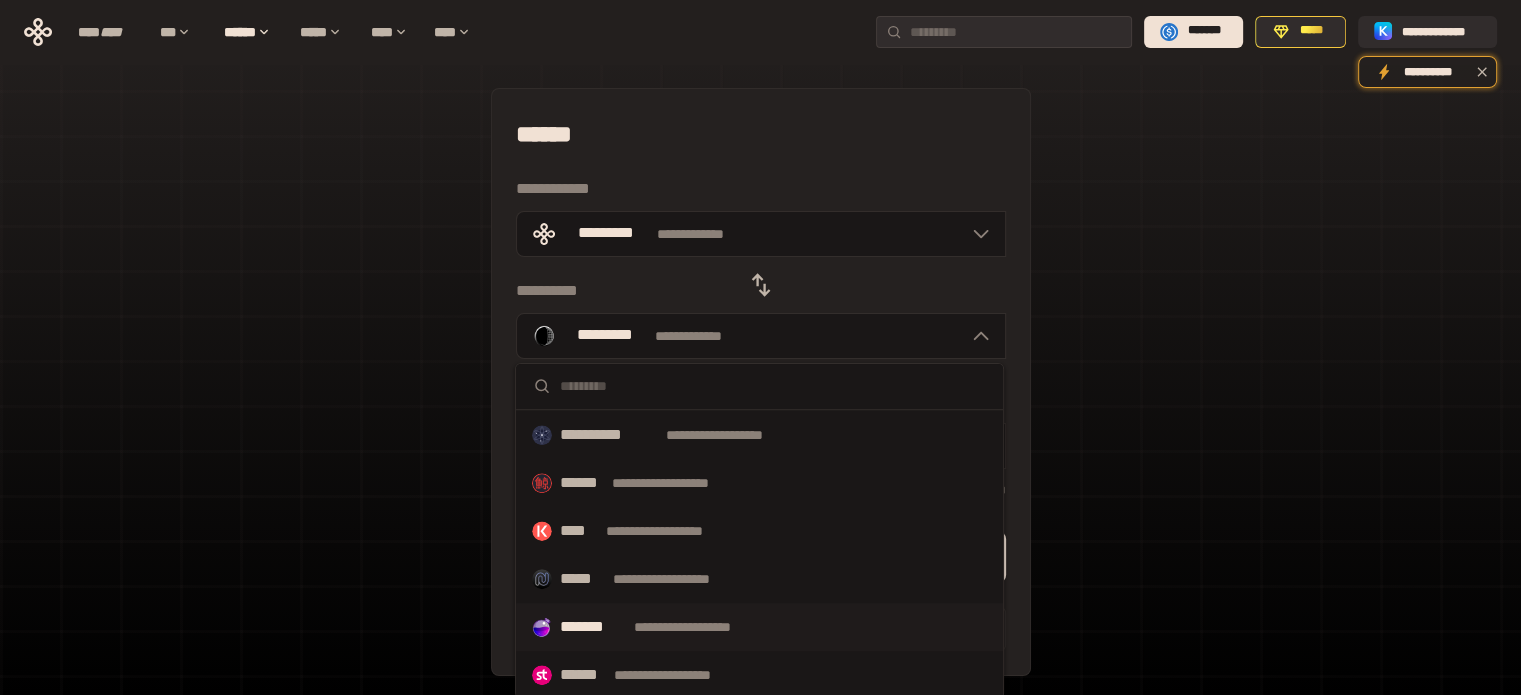 click on "**********" at bounding box center [701, 627] 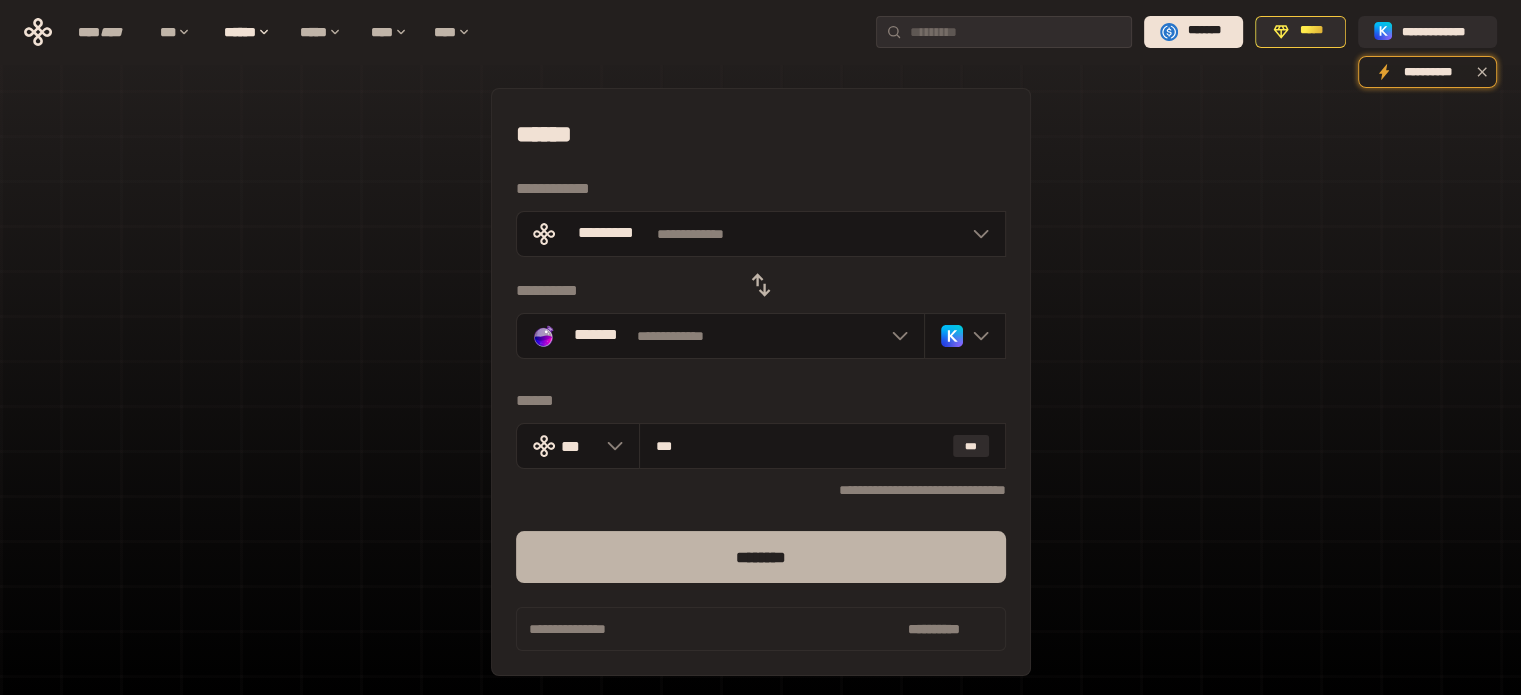 click on "********" at bounding box center (761, 557) 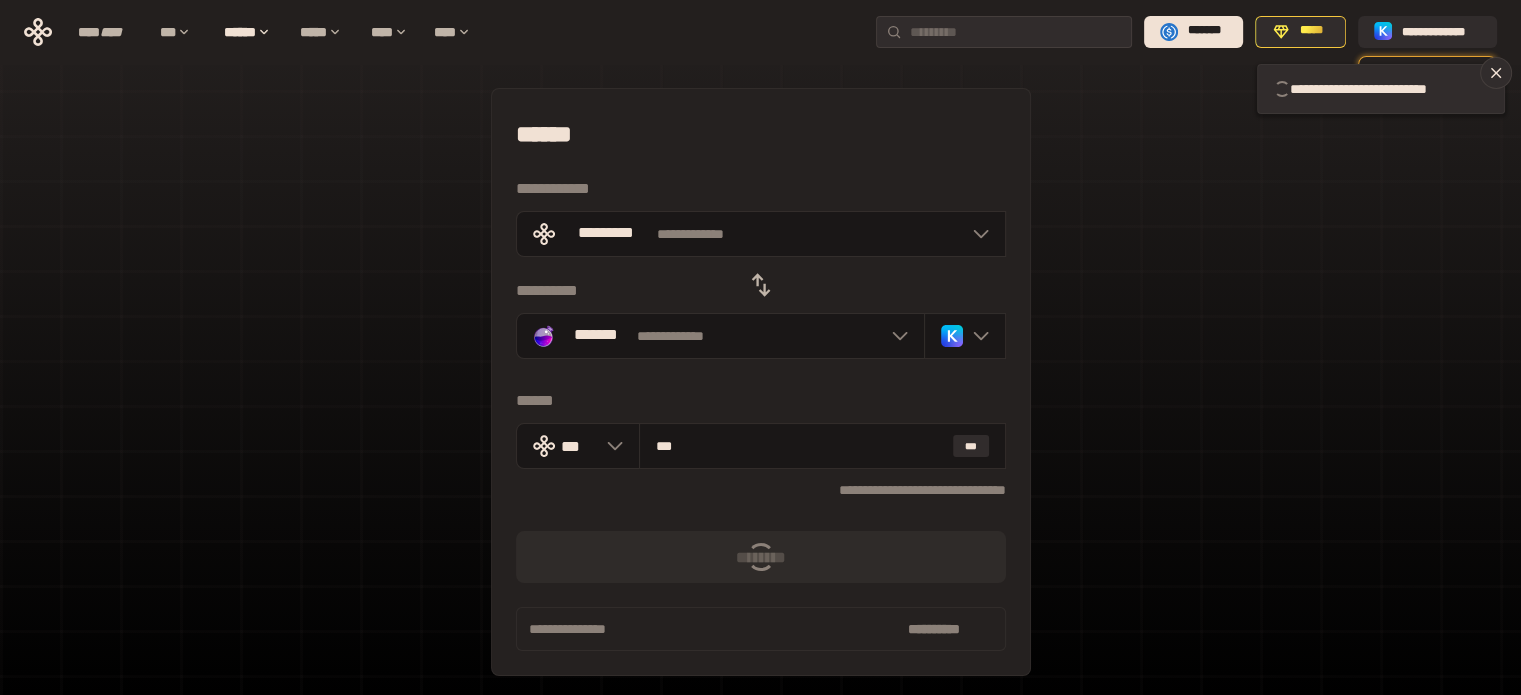 type 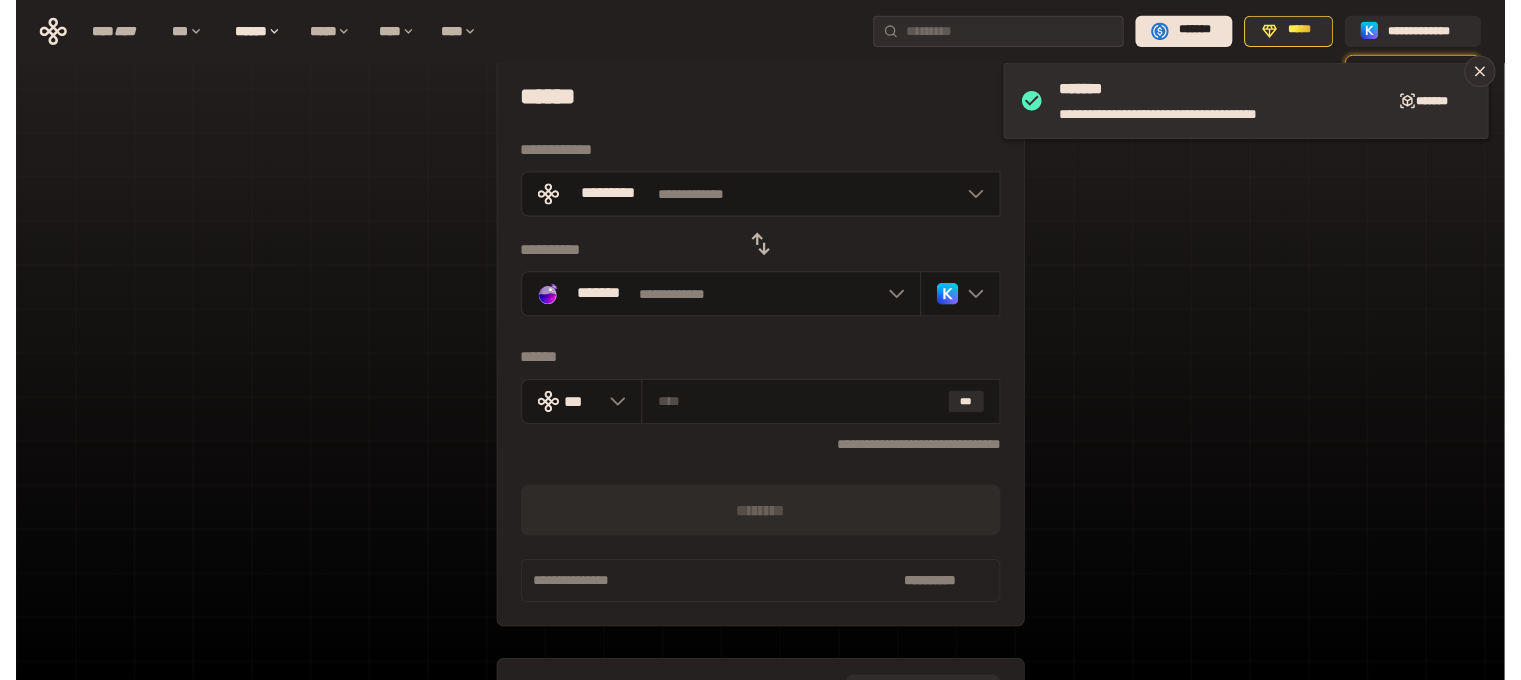 scroll, scrollTop: 0, scrollLeft: 0, axis: both 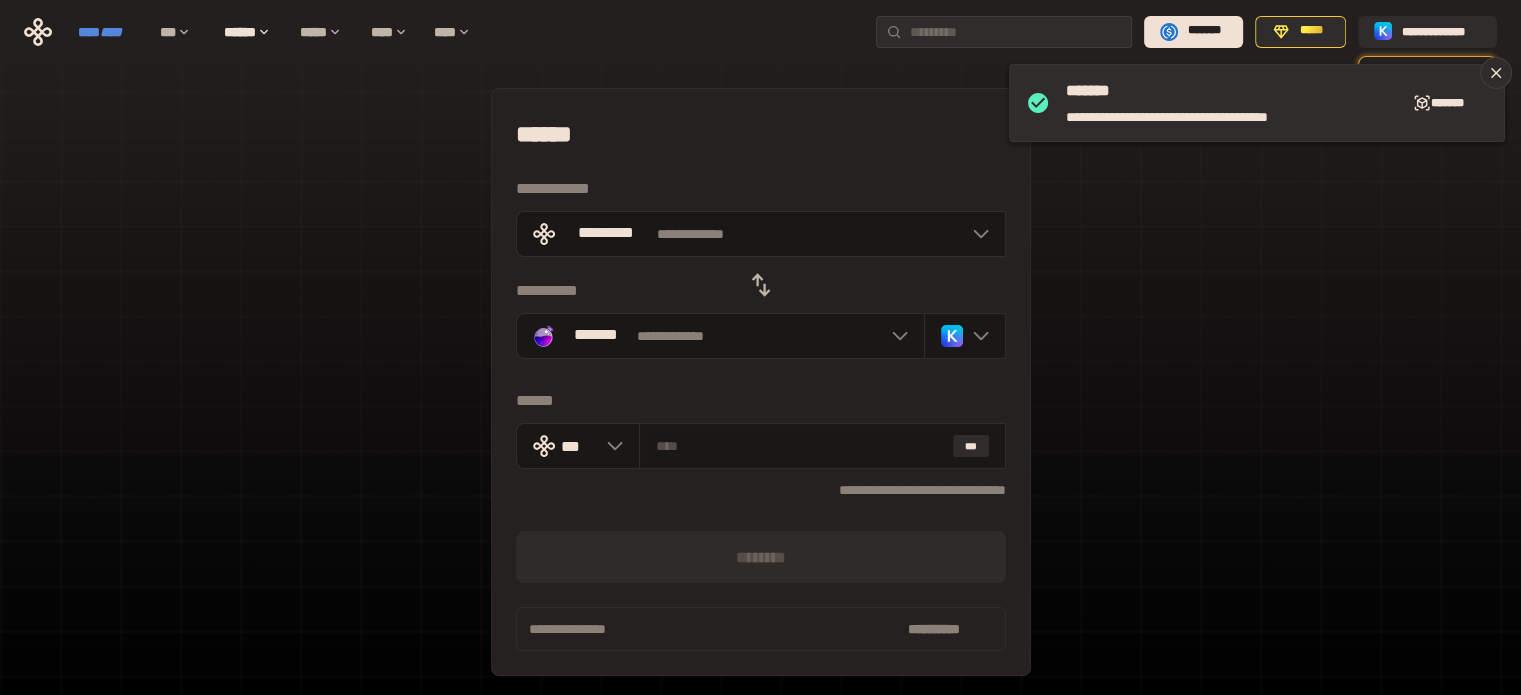 click on "****" at bounding box center [111, 32] 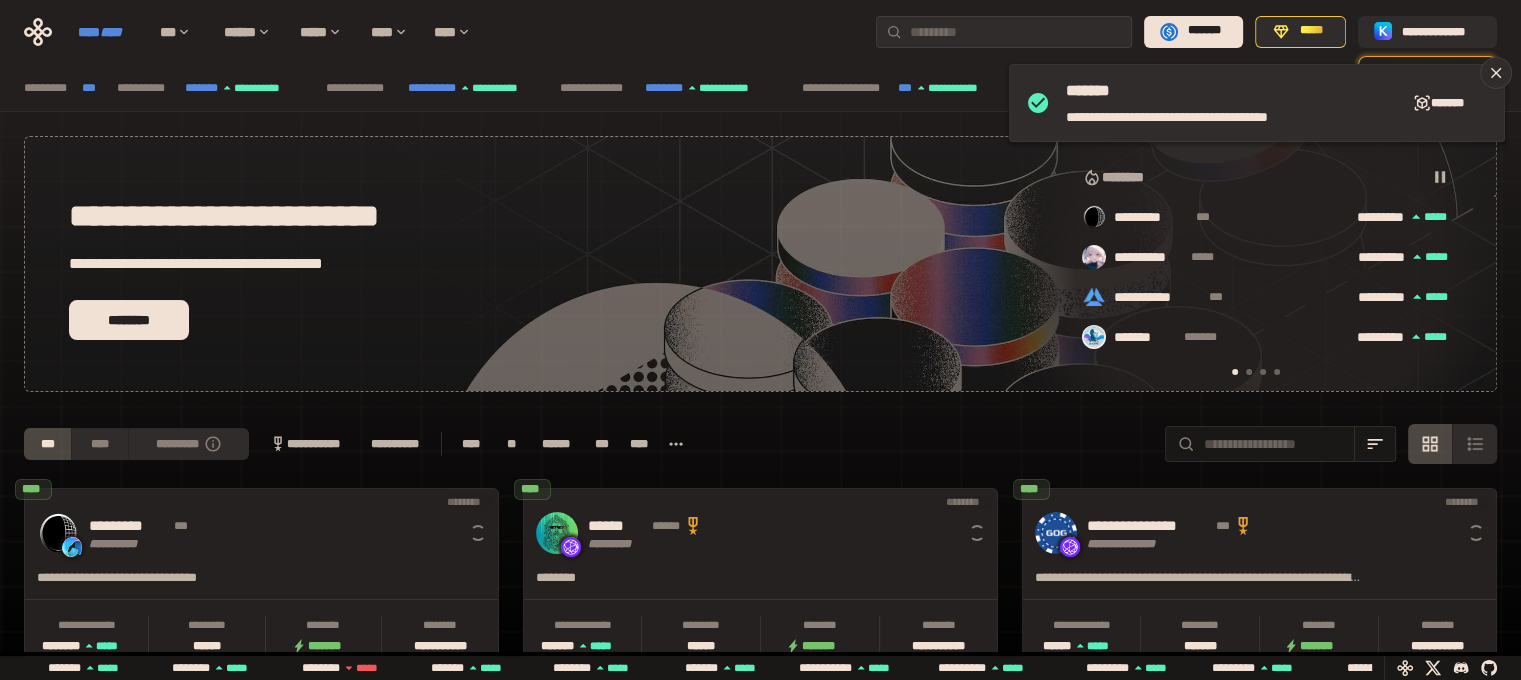 scroll, scrollTop: 0, scrollLeft: 16, axis: horizontal 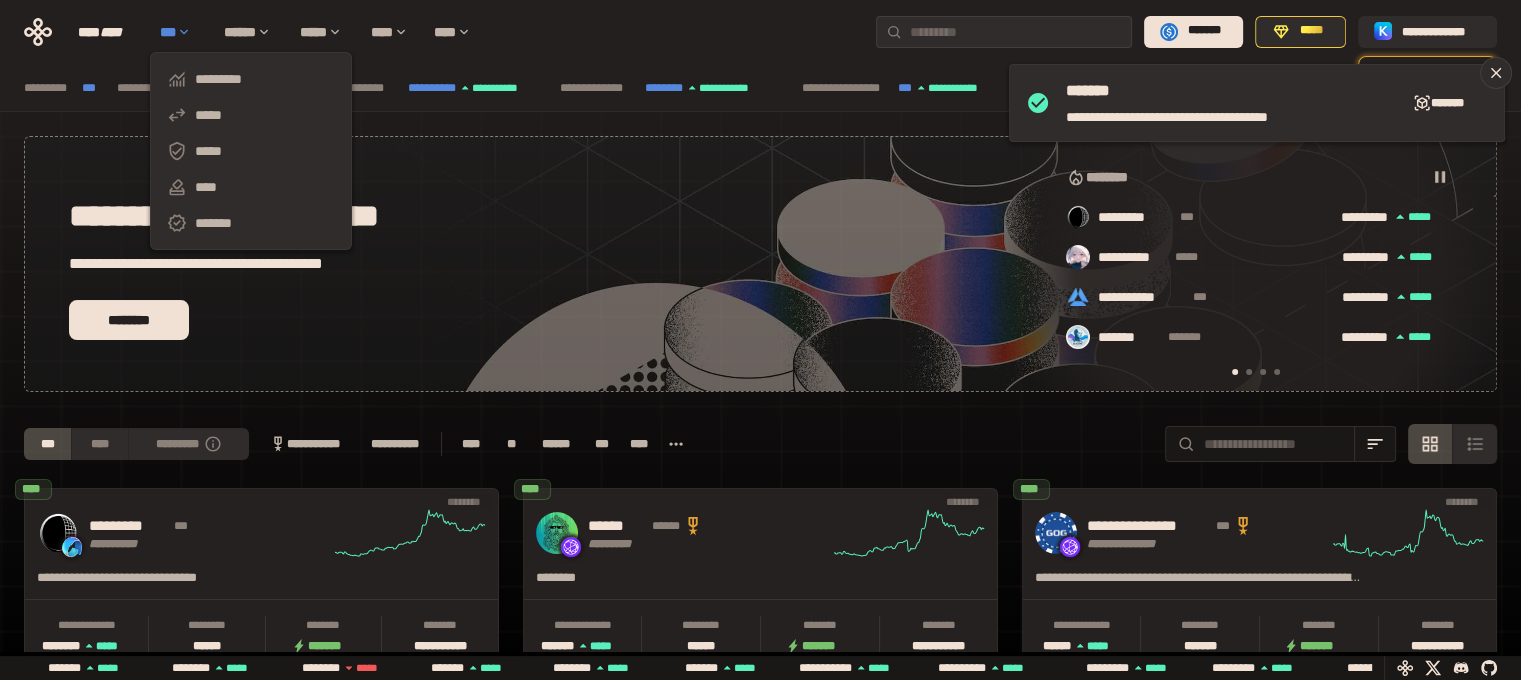 click on "***" at bounding box center [182, 32] 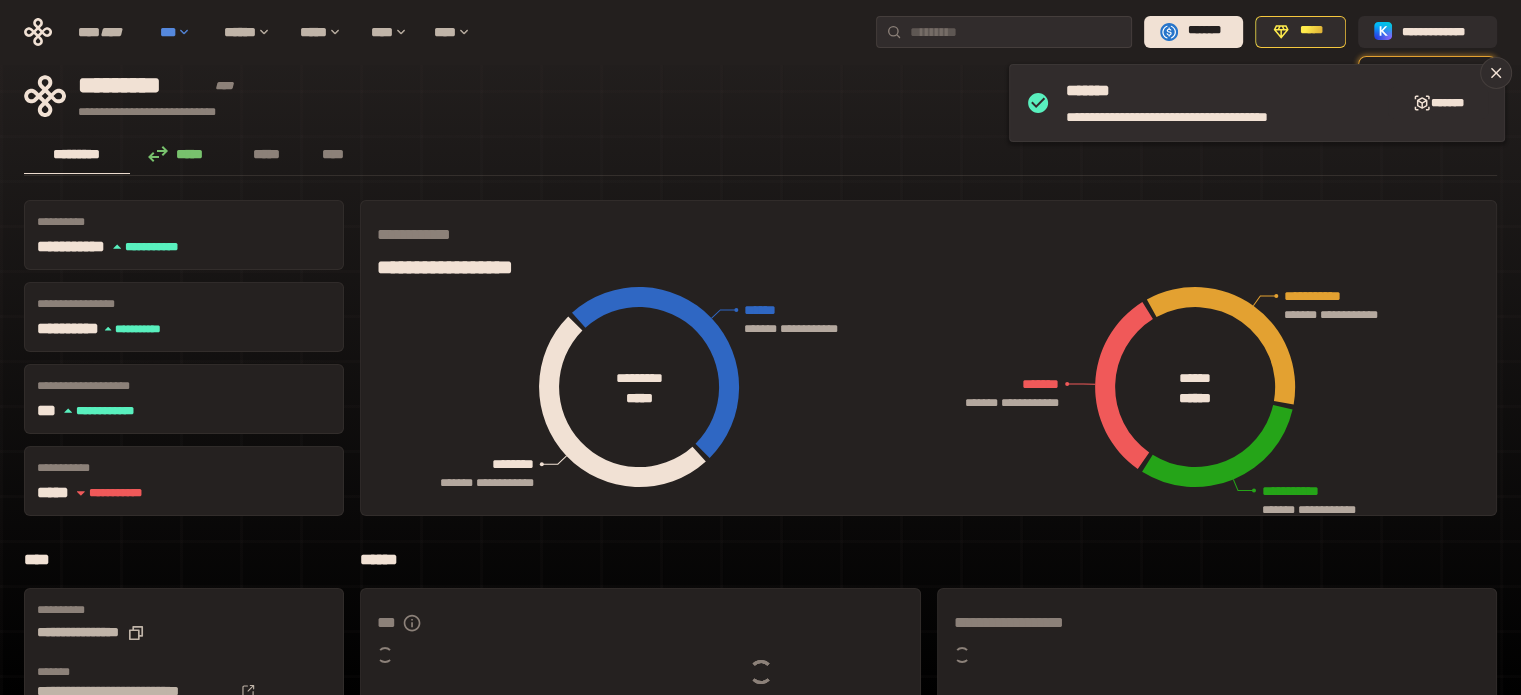 click on "***" at bounding box center [182, 32] 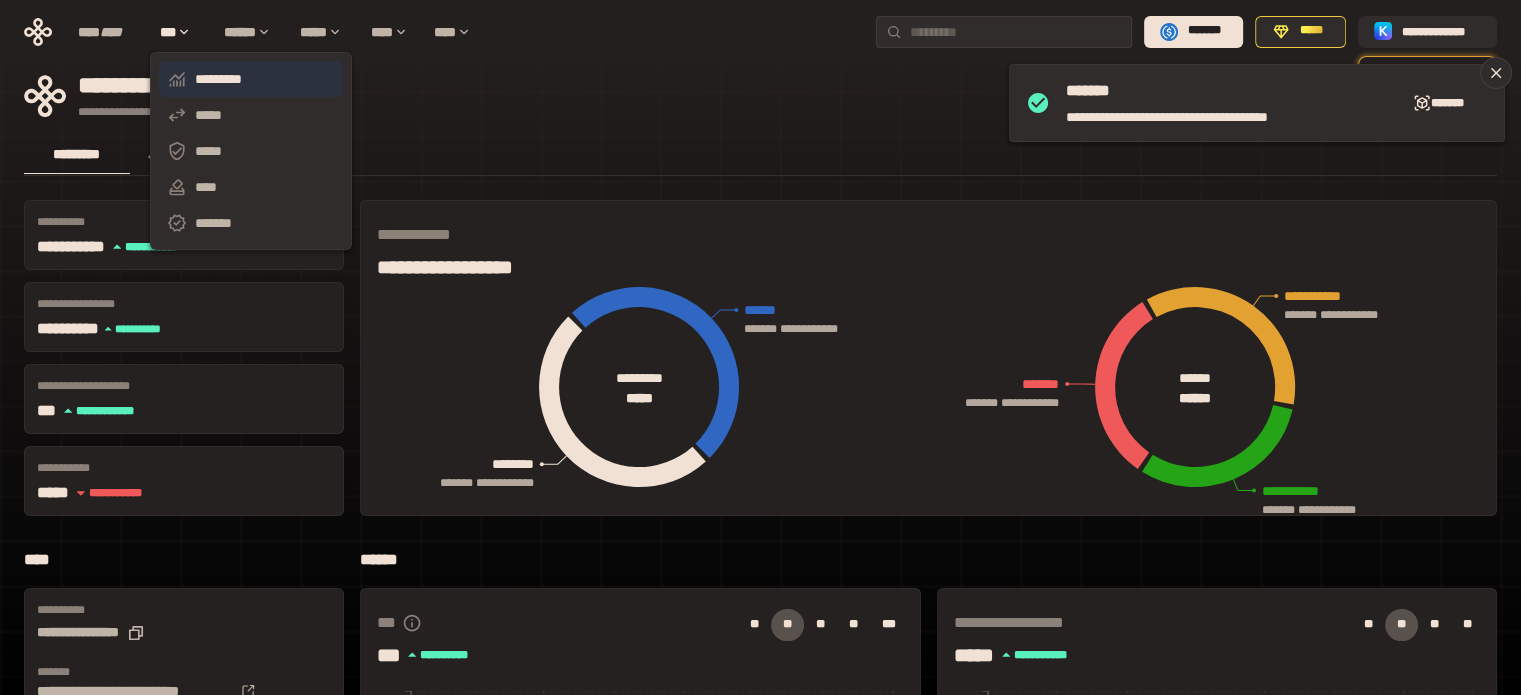 click on "*********" at bounding box center [251, 79] 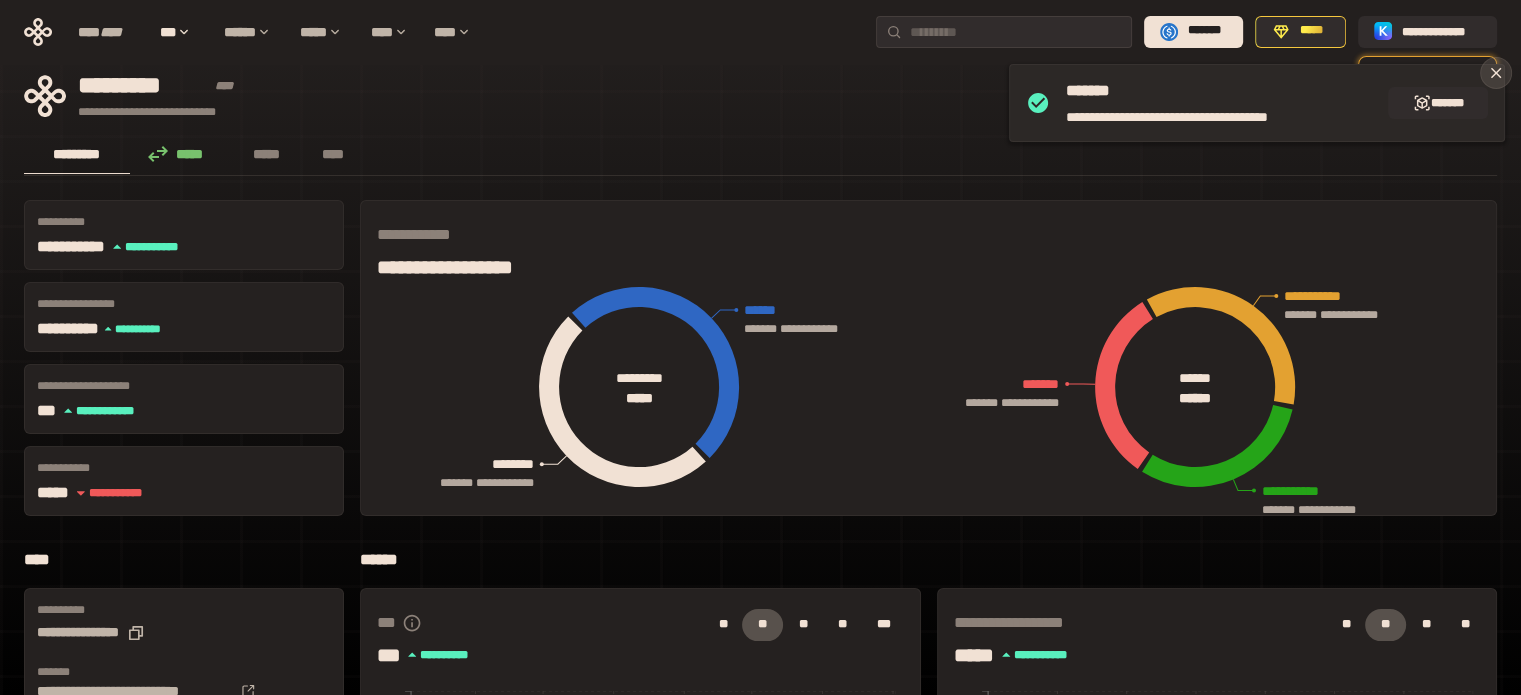 click at bounding box center [1496, 73] 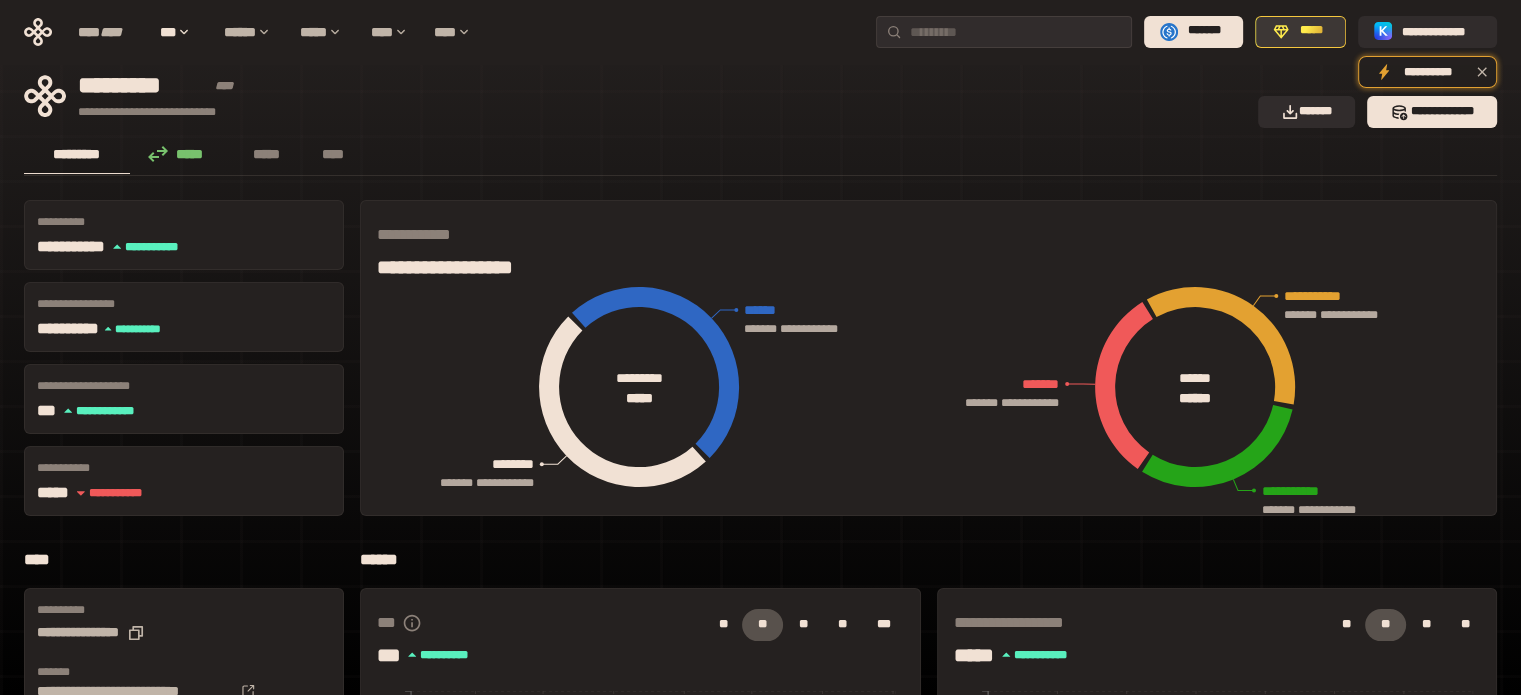 click on "*****" at bounding box center [1311, 31] 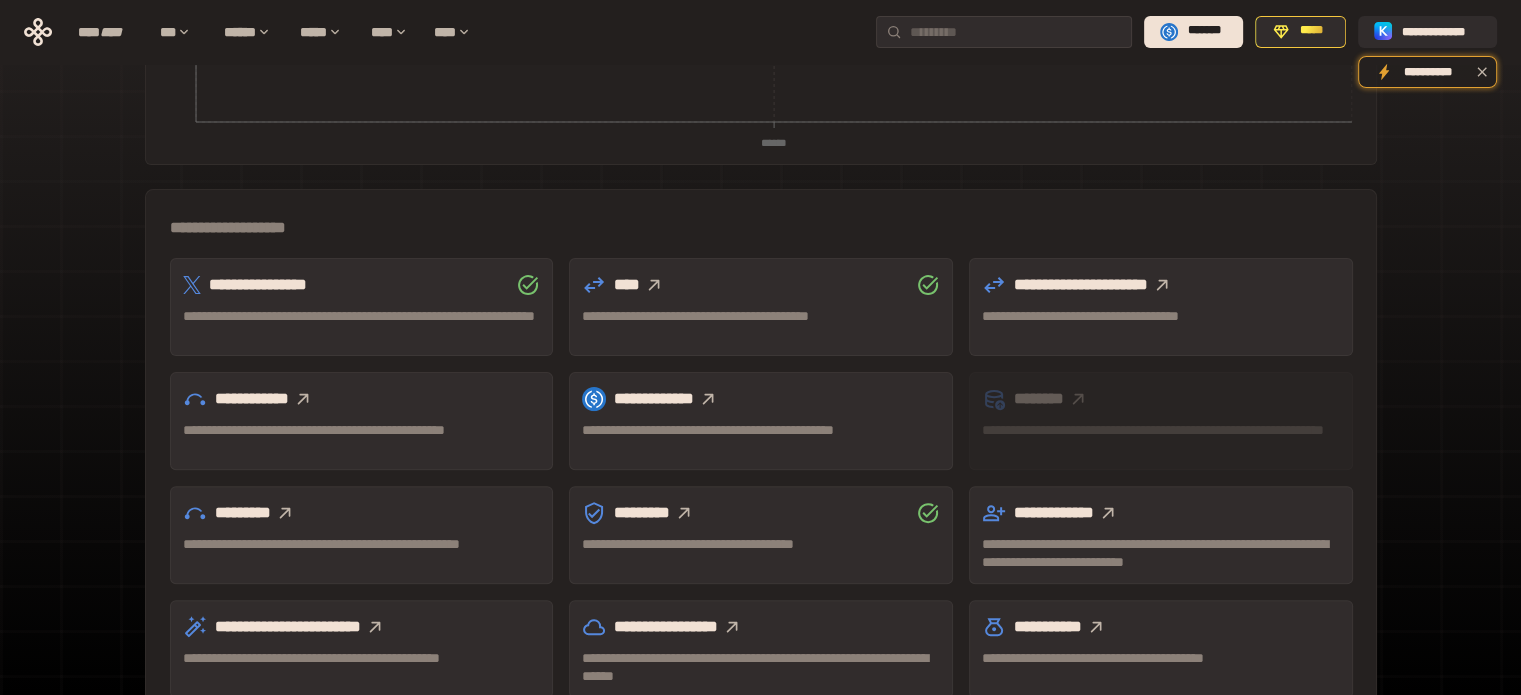 scroll, scrollTop: 589, scrollLeft: 0, axis: vertical 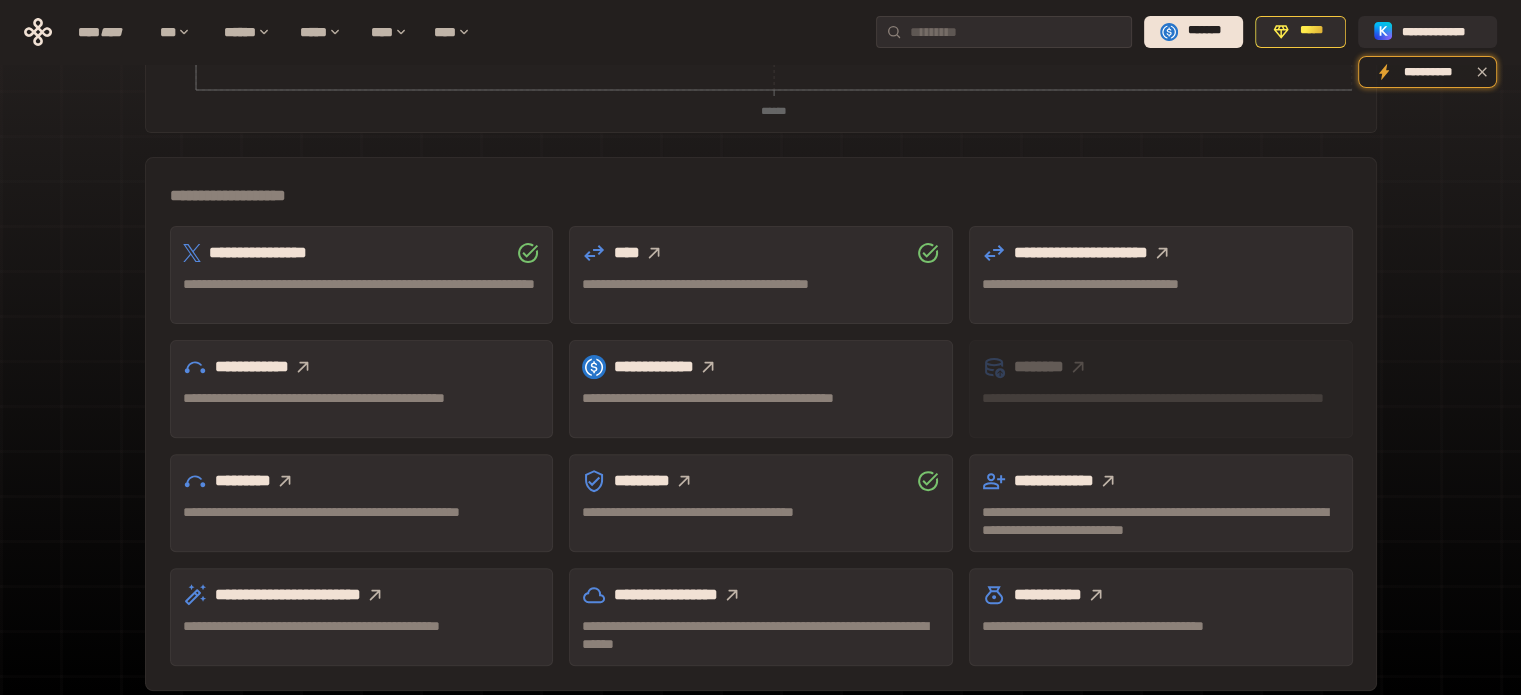 click 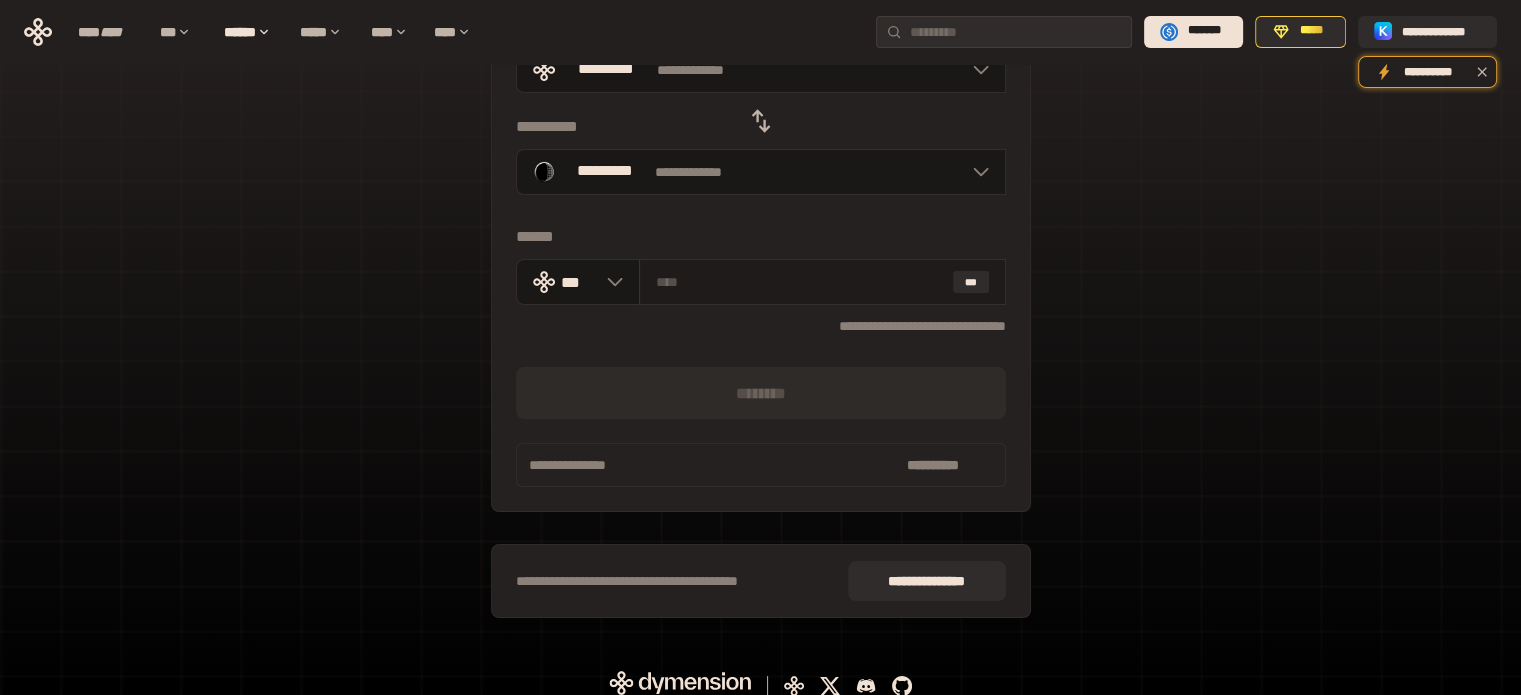 scroll, scrollTop: 177, scrollLeft: 0, axis: vertical 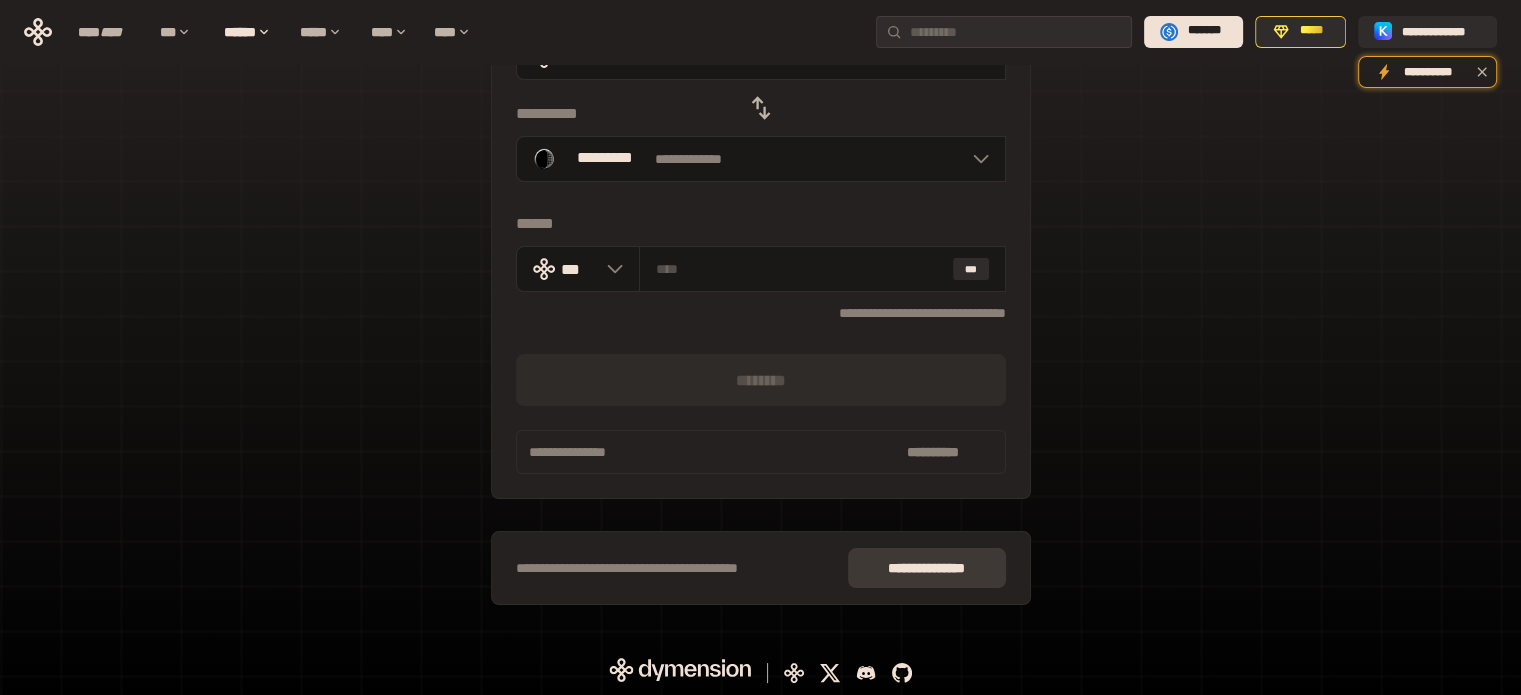 click on "**** **** * ***" at bounding box center [927, 568] 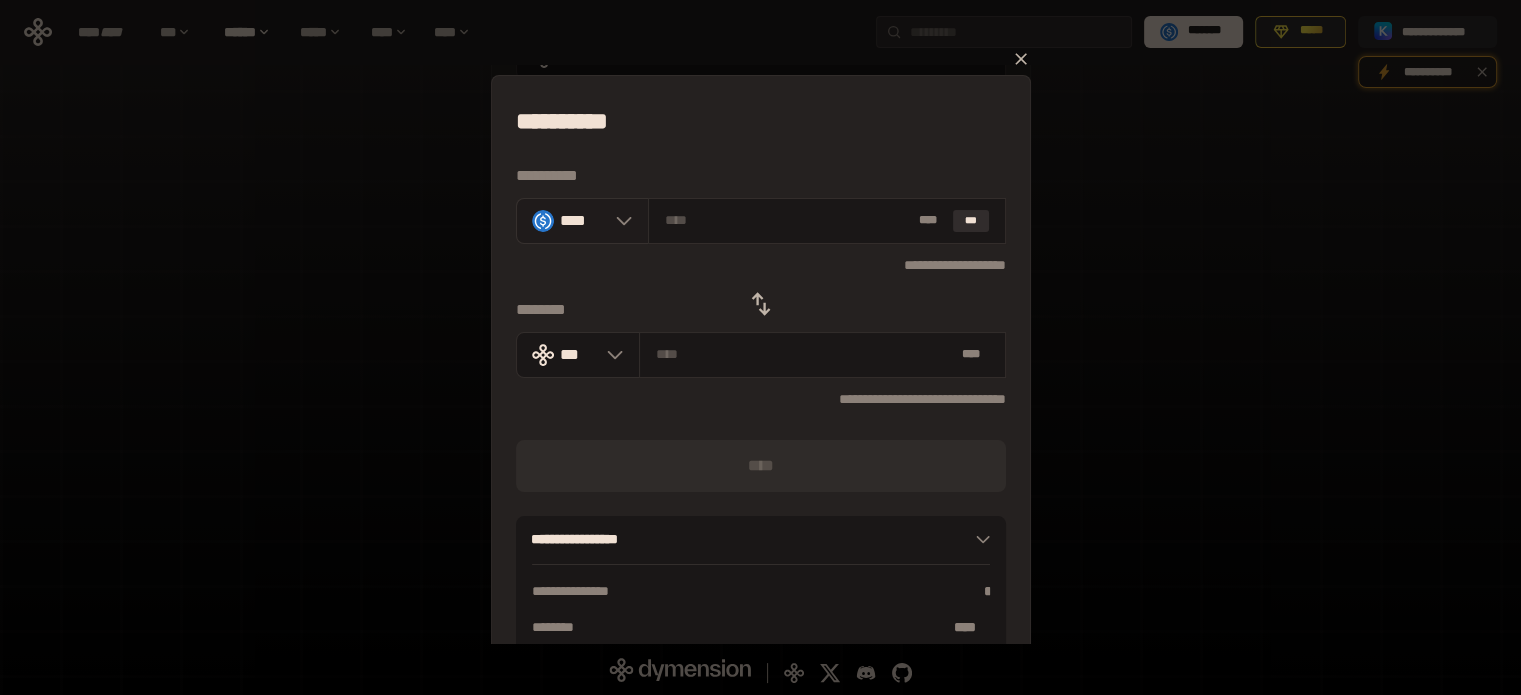 click 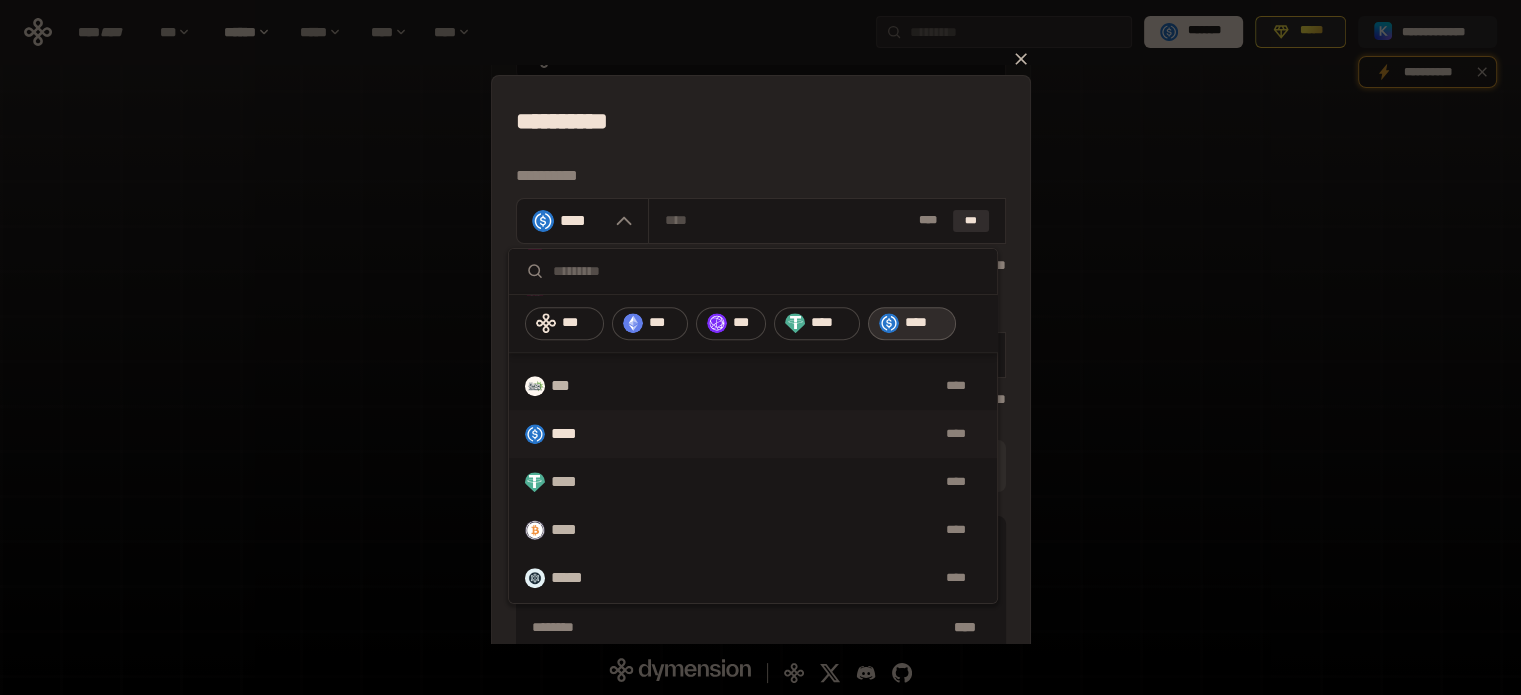 scroll, scrollTop: 1109, scrollLeft: 0, axis: vertical 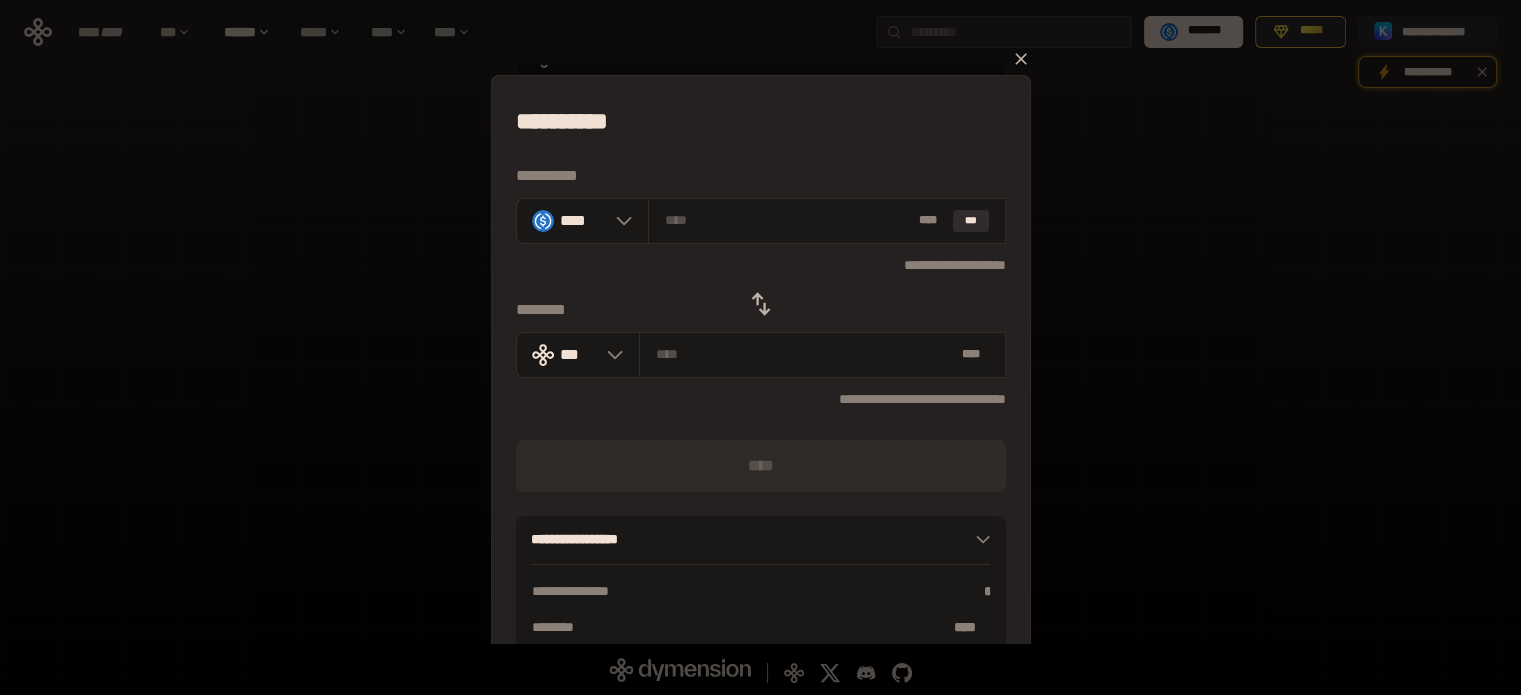 click on "**********" at bounding box center (760, 347) 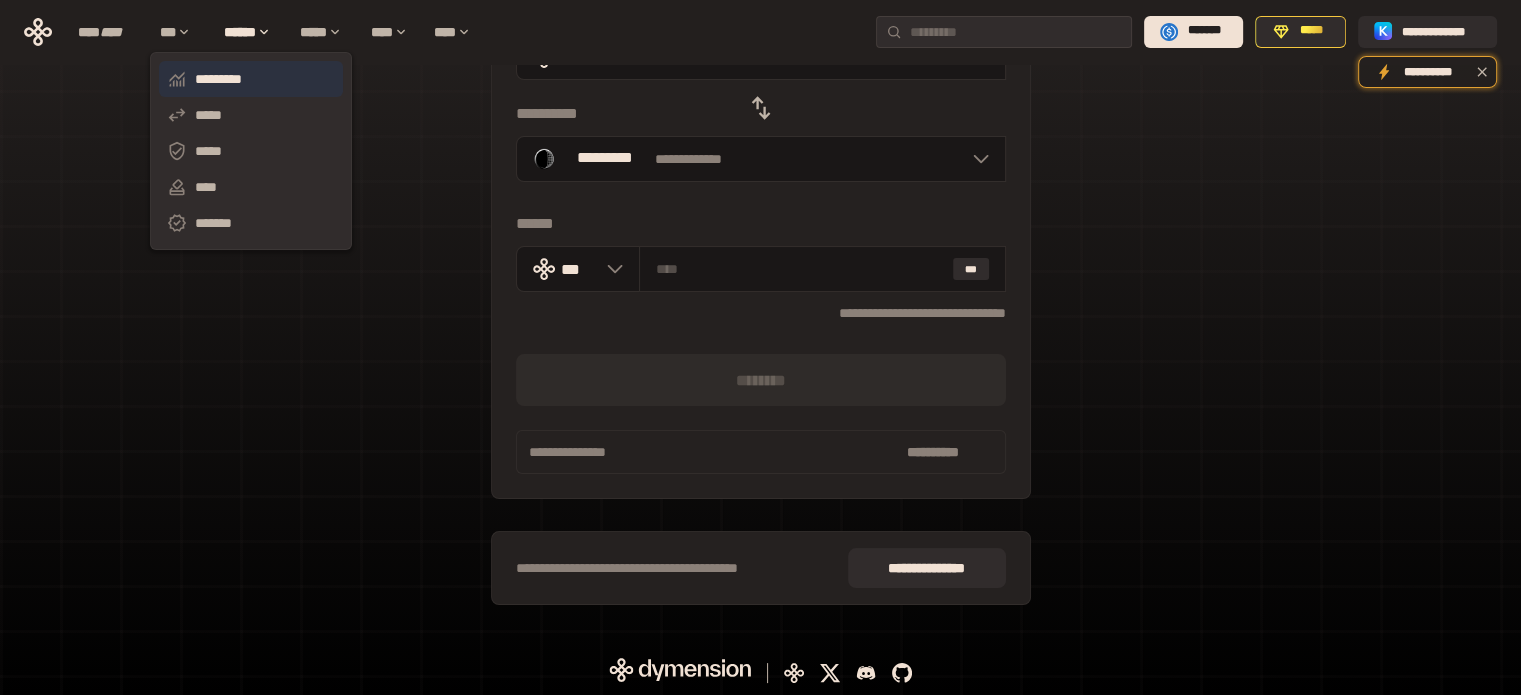 click on "*********" at bounding box center (251, 79) 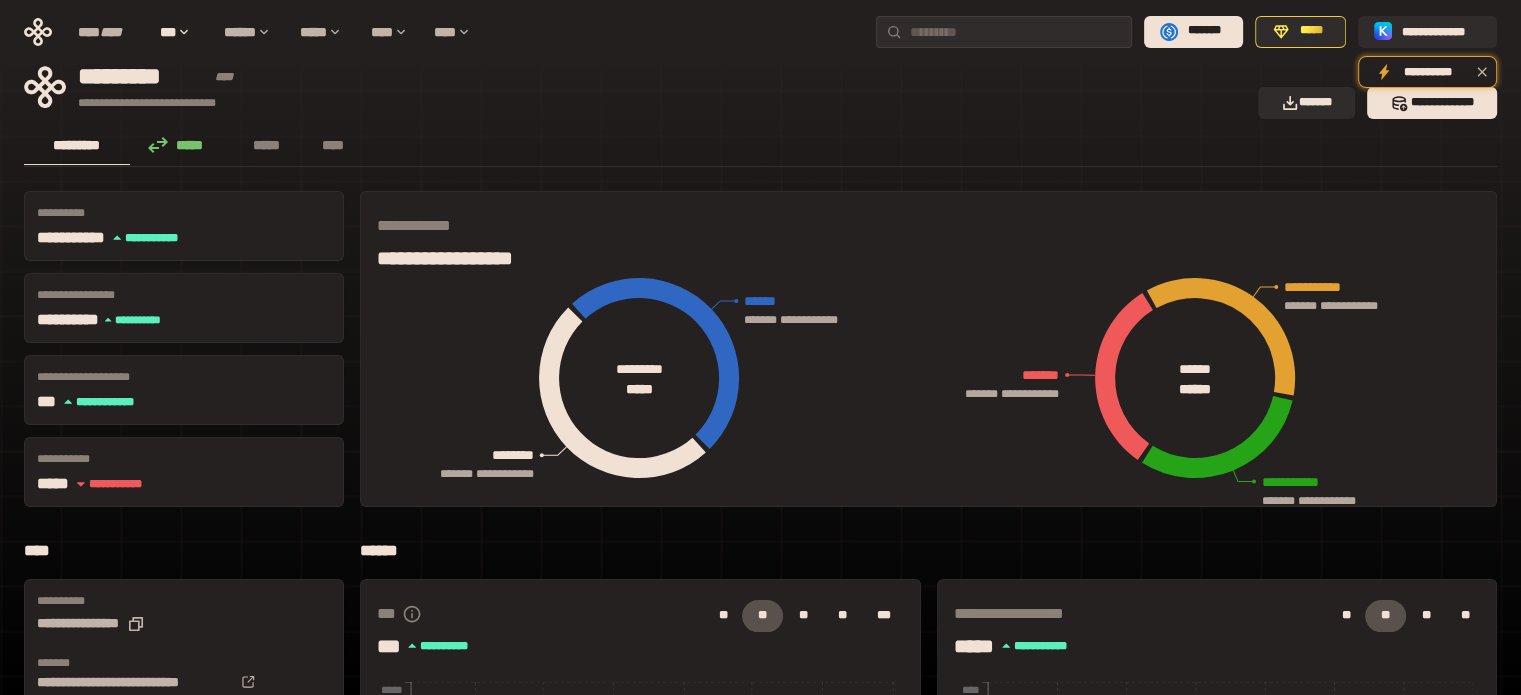 scroll, scrollTop: 0, scrollLeft: 0, axis: both 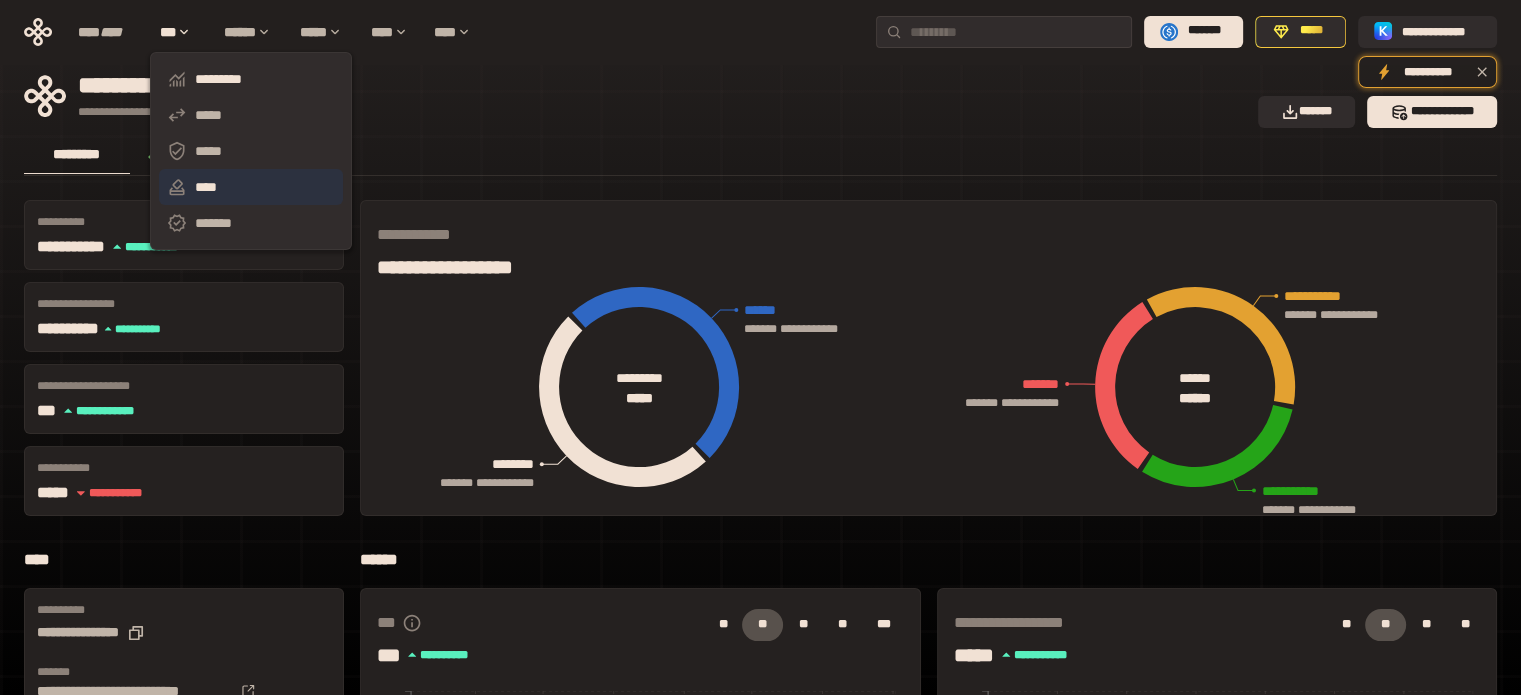 click on "****" at bounding box center (251, 187) 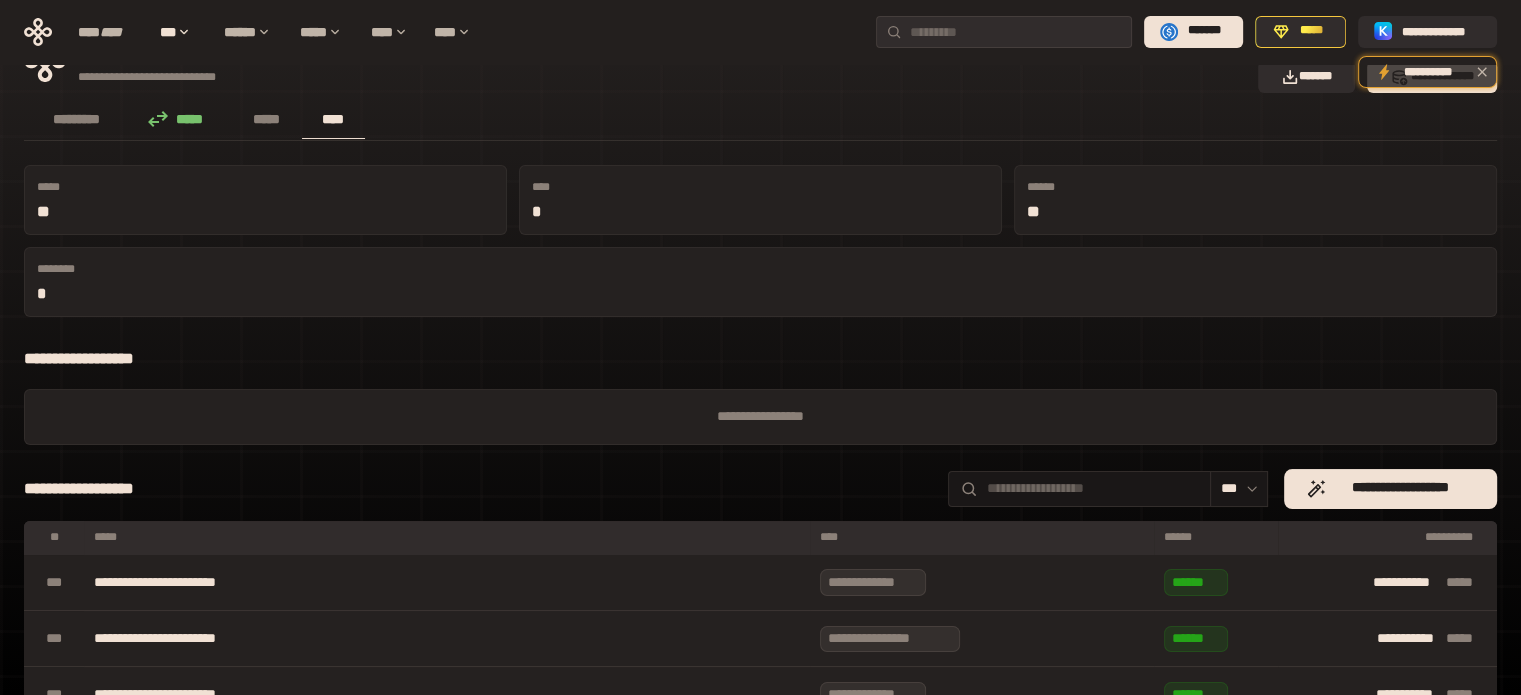 scroll, scrollTop: 0, scrollLeft: 0, axis: both 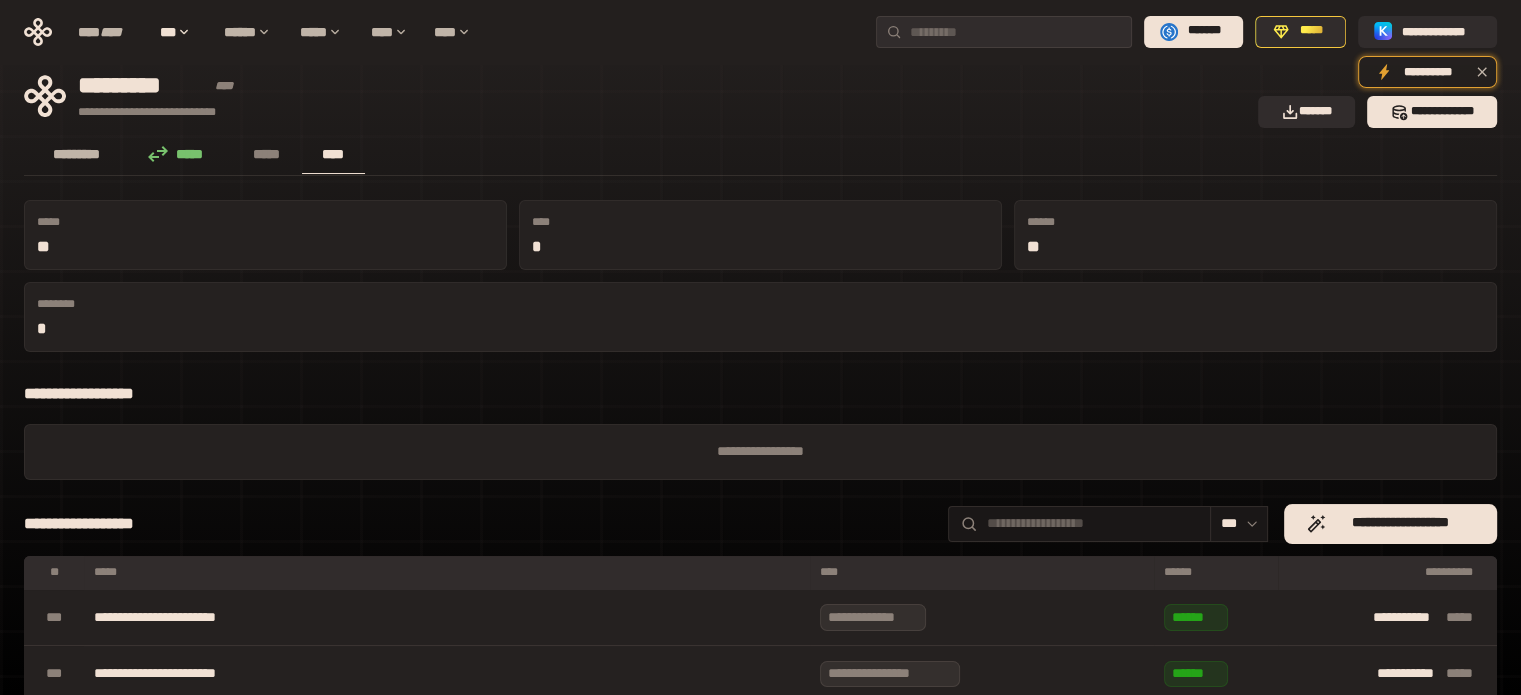 click on "*********" at bounding box center [77, 154] 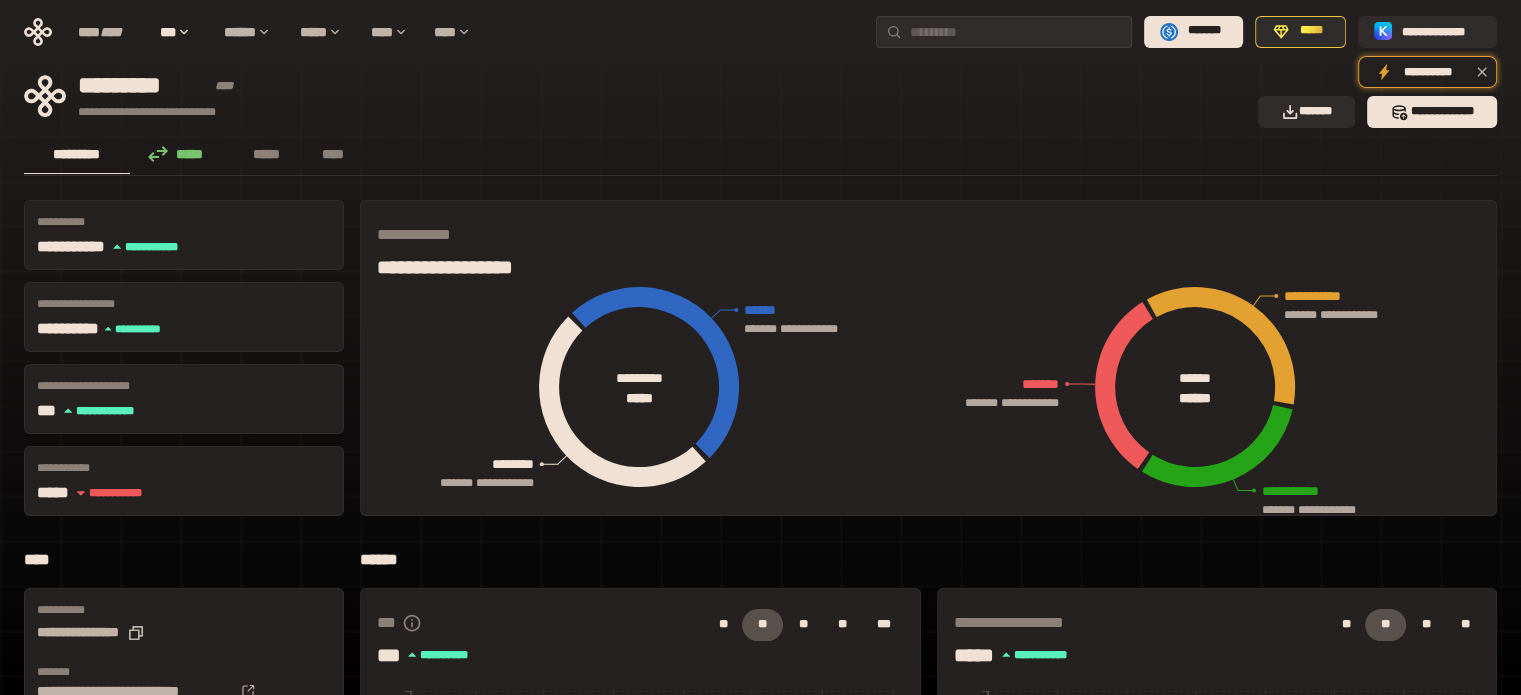 click on "**********" at bounding box center [760, 686] 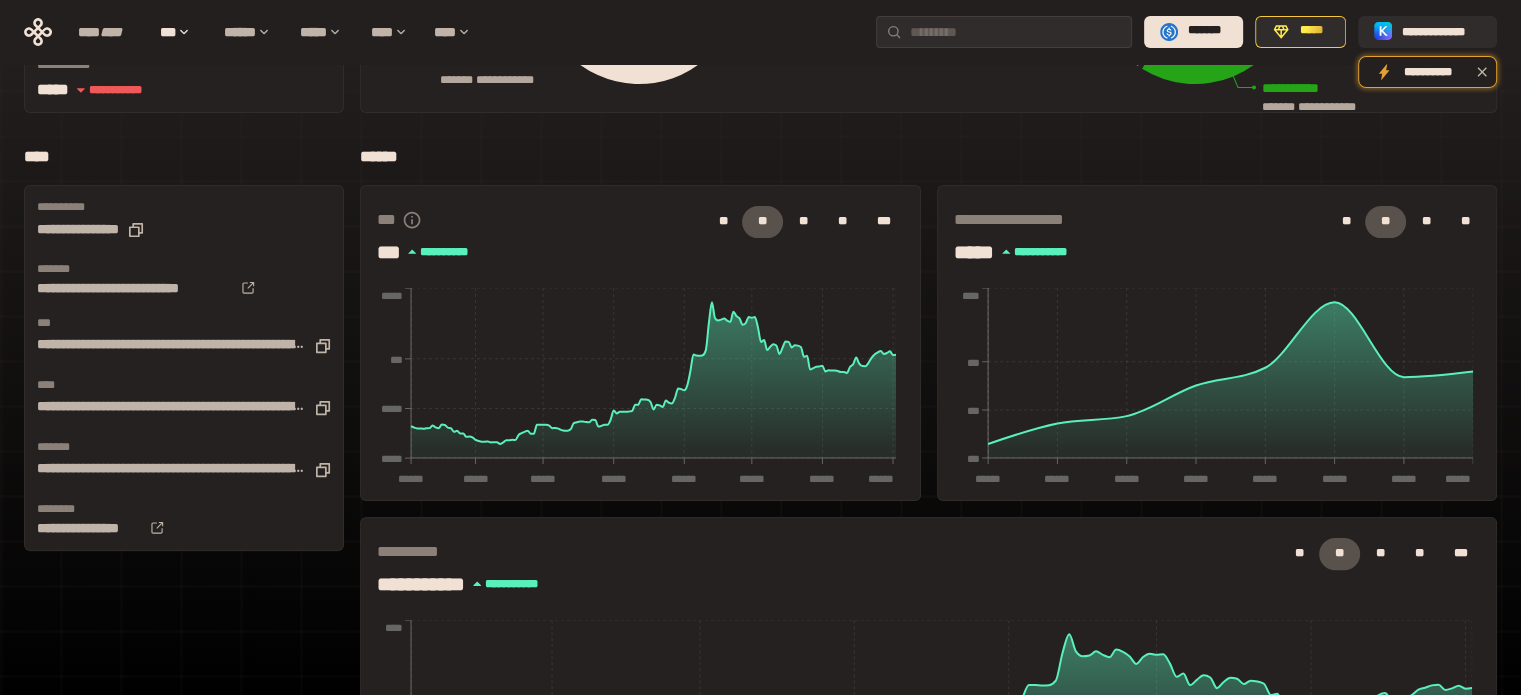 scroll, scrollTop: 0, scrollLeft: 0, axis: both 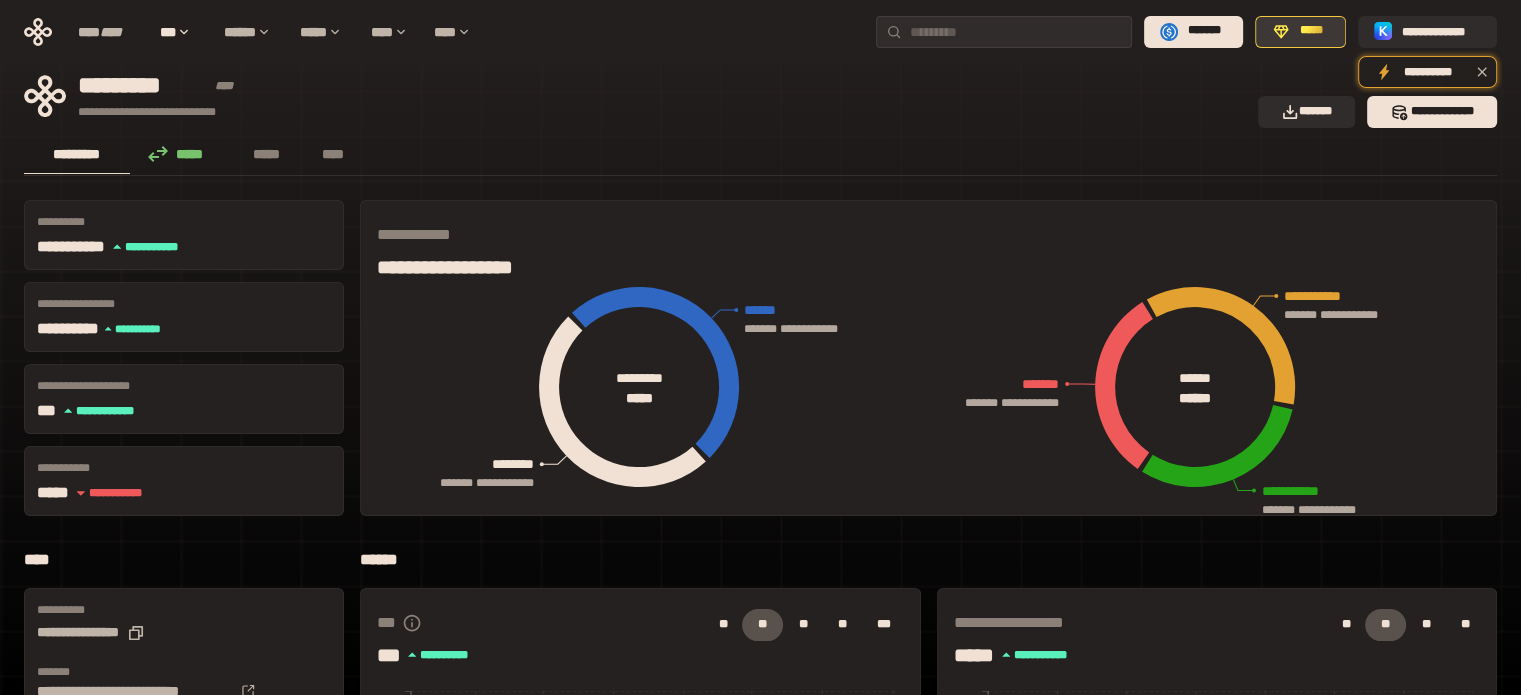 click on "*****" at bounding box center (1311, 31) 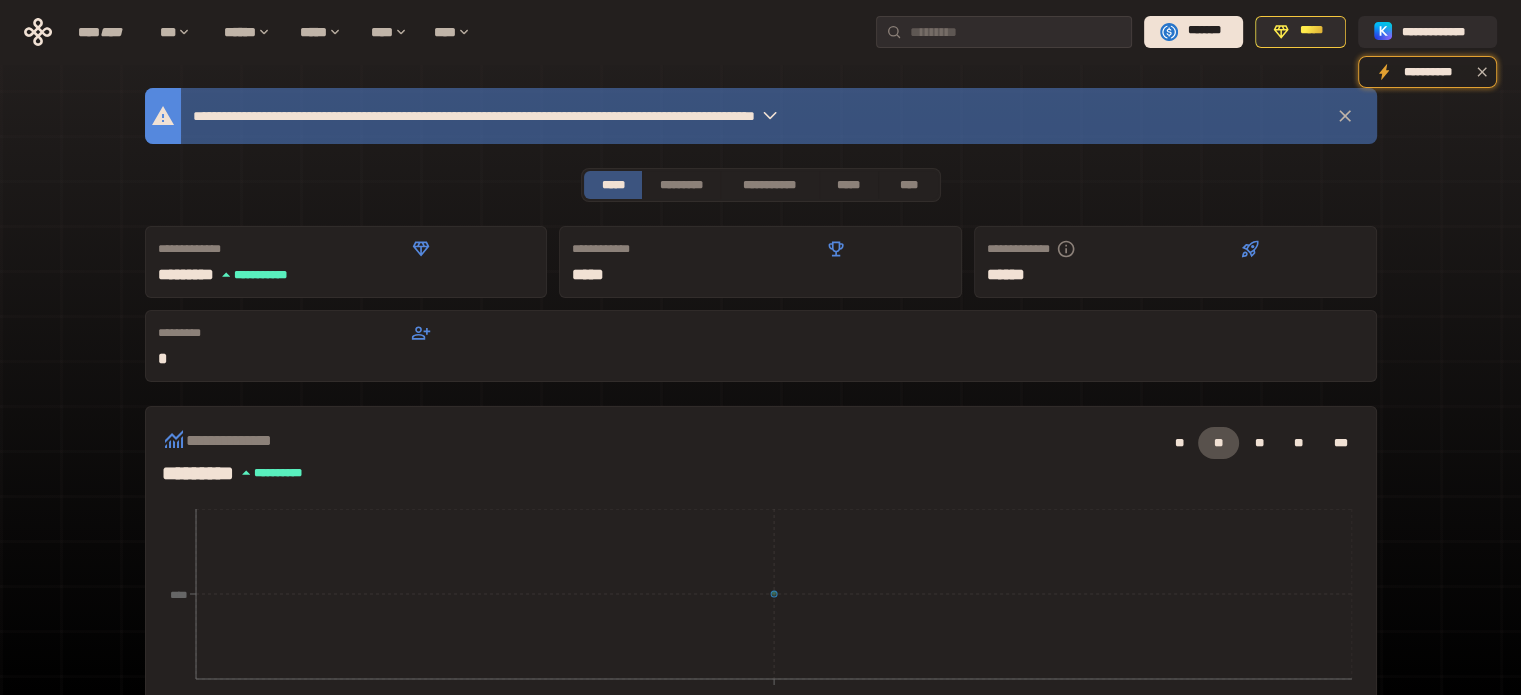 click 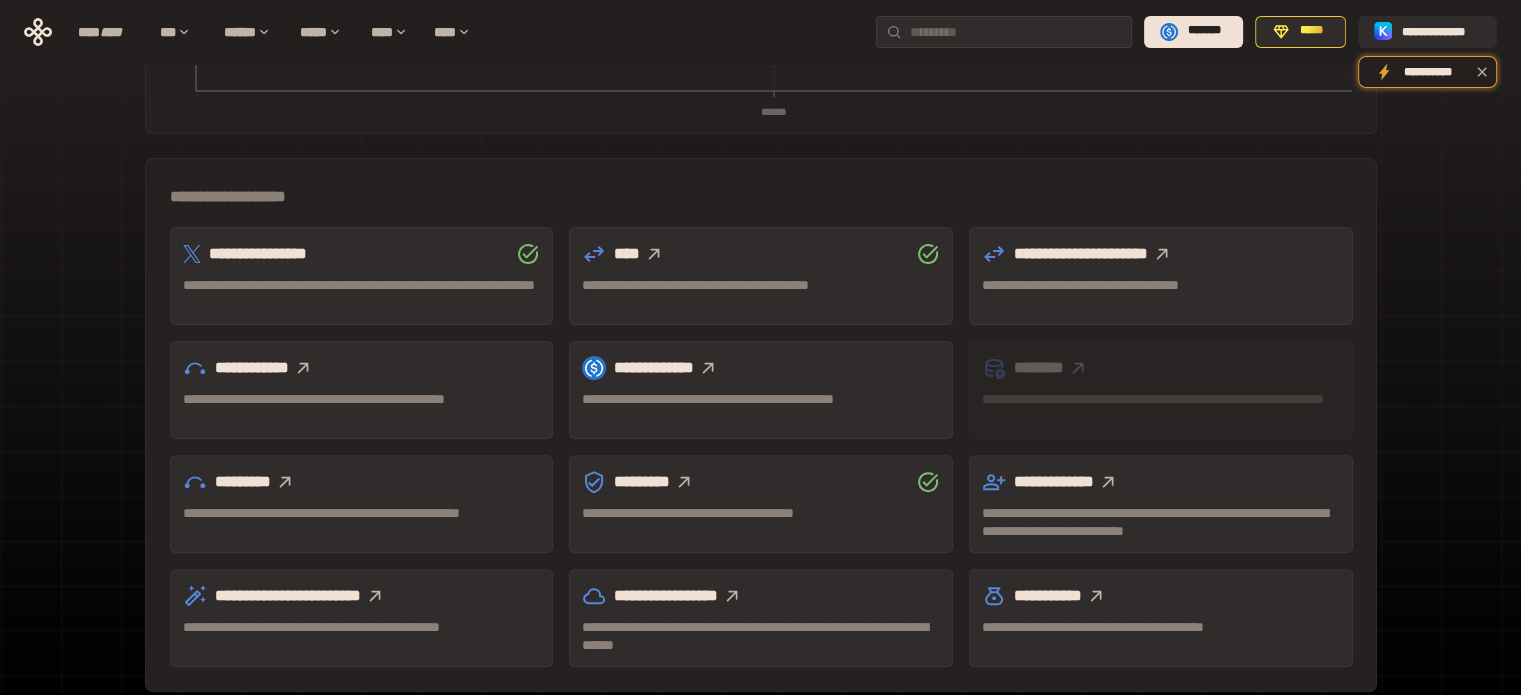 scroll, scrollTop: 509, scrollLeft: 0, axis: vertical 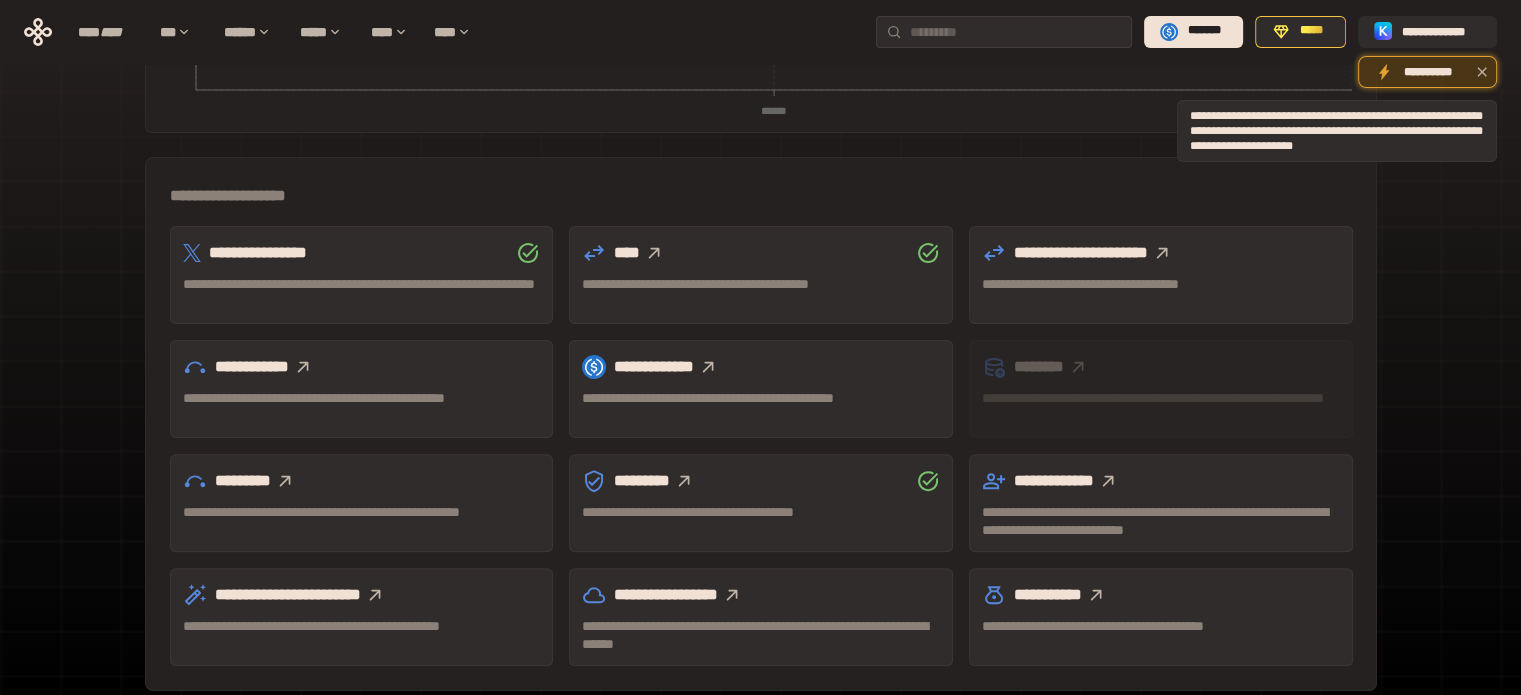 click 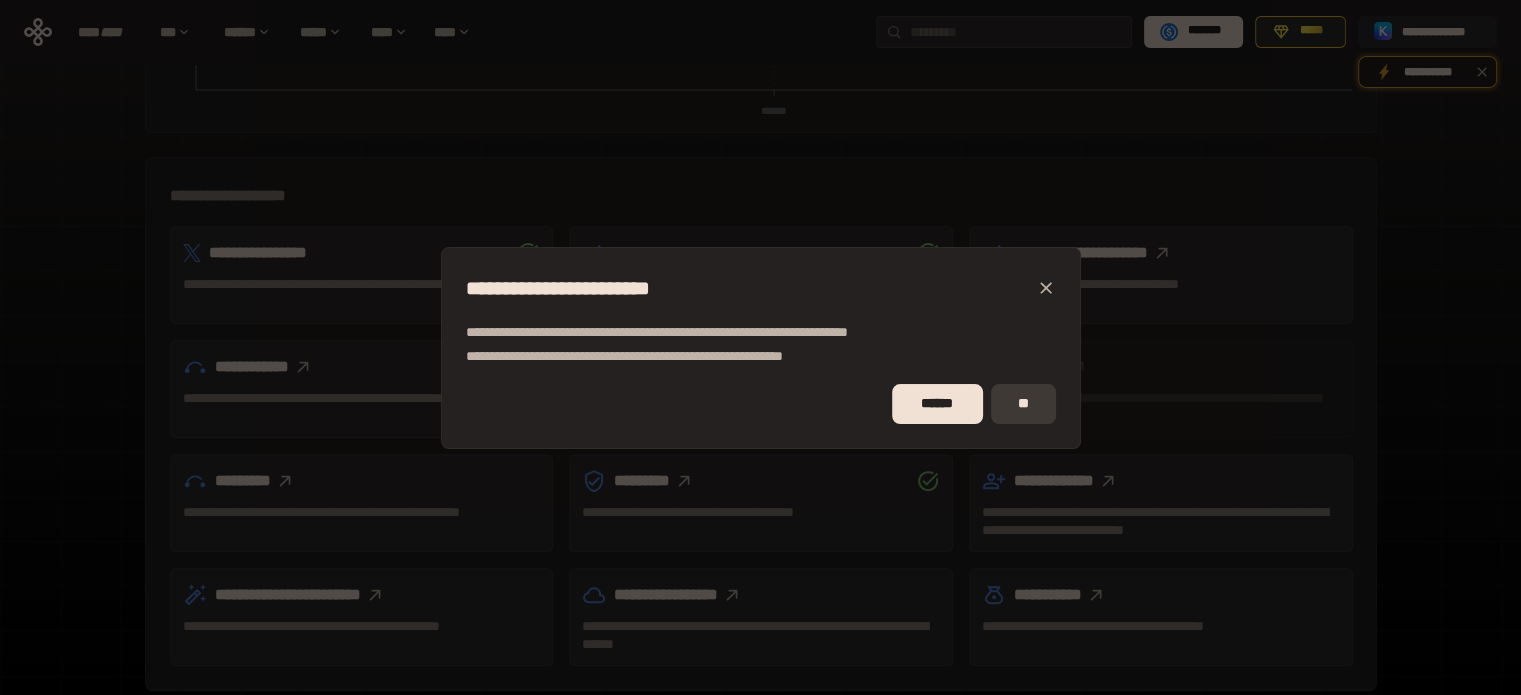 click on "**" at bounding box center [1023, 404] 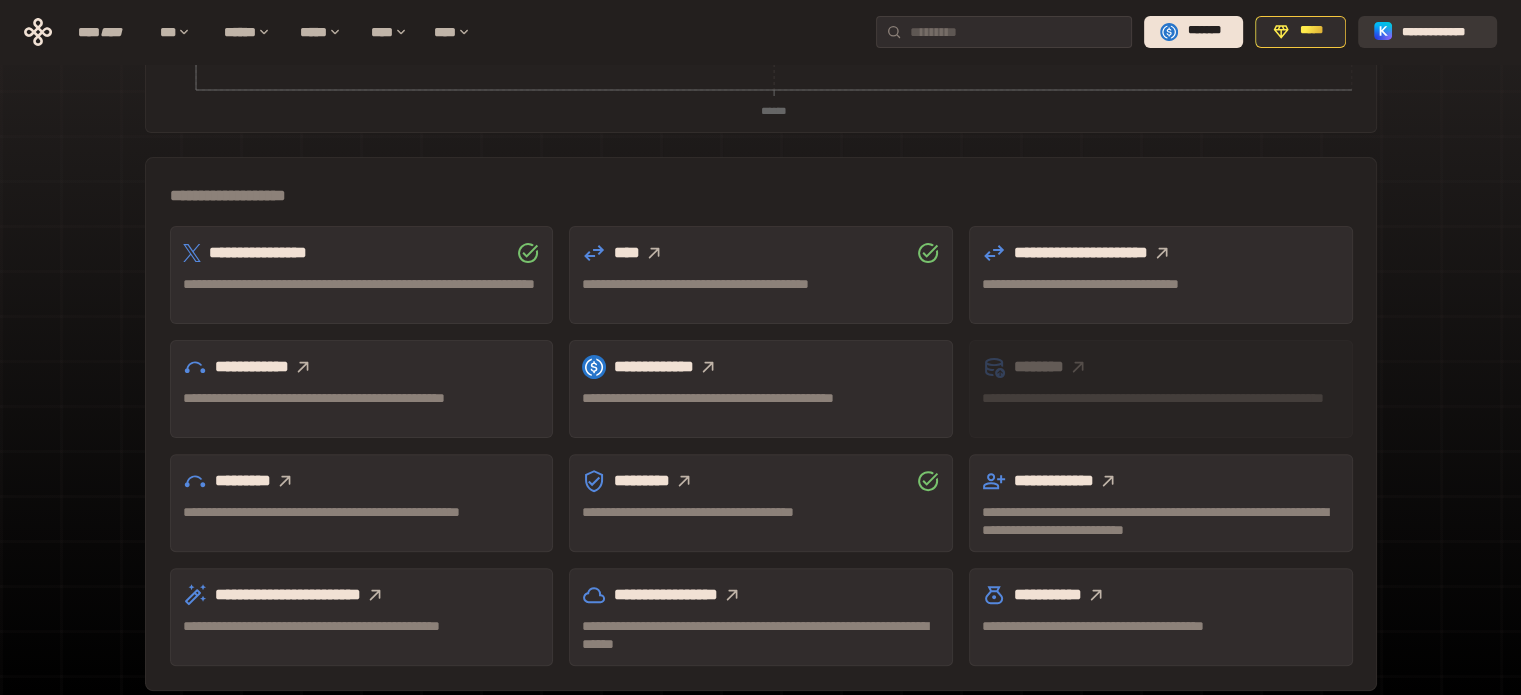 click on "**********" at bounding box center (1441, 31) 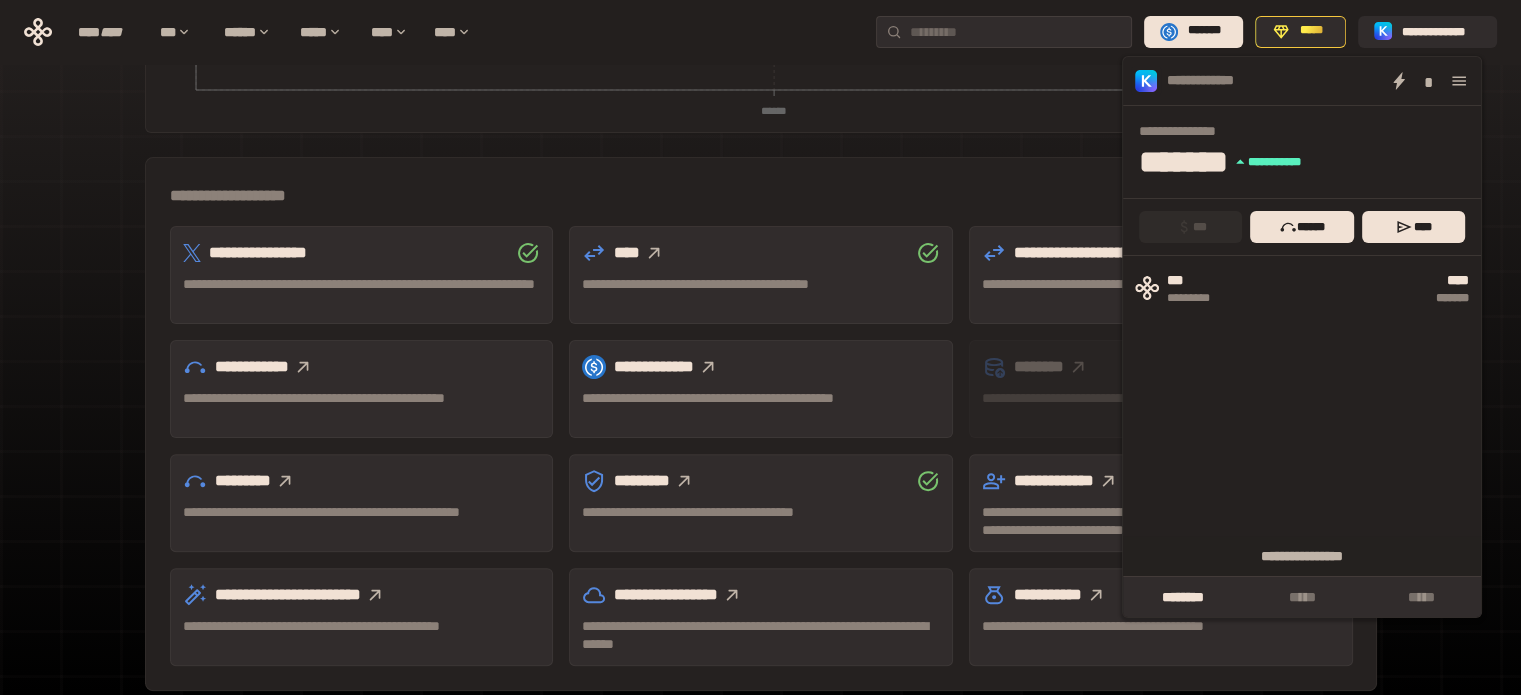 click 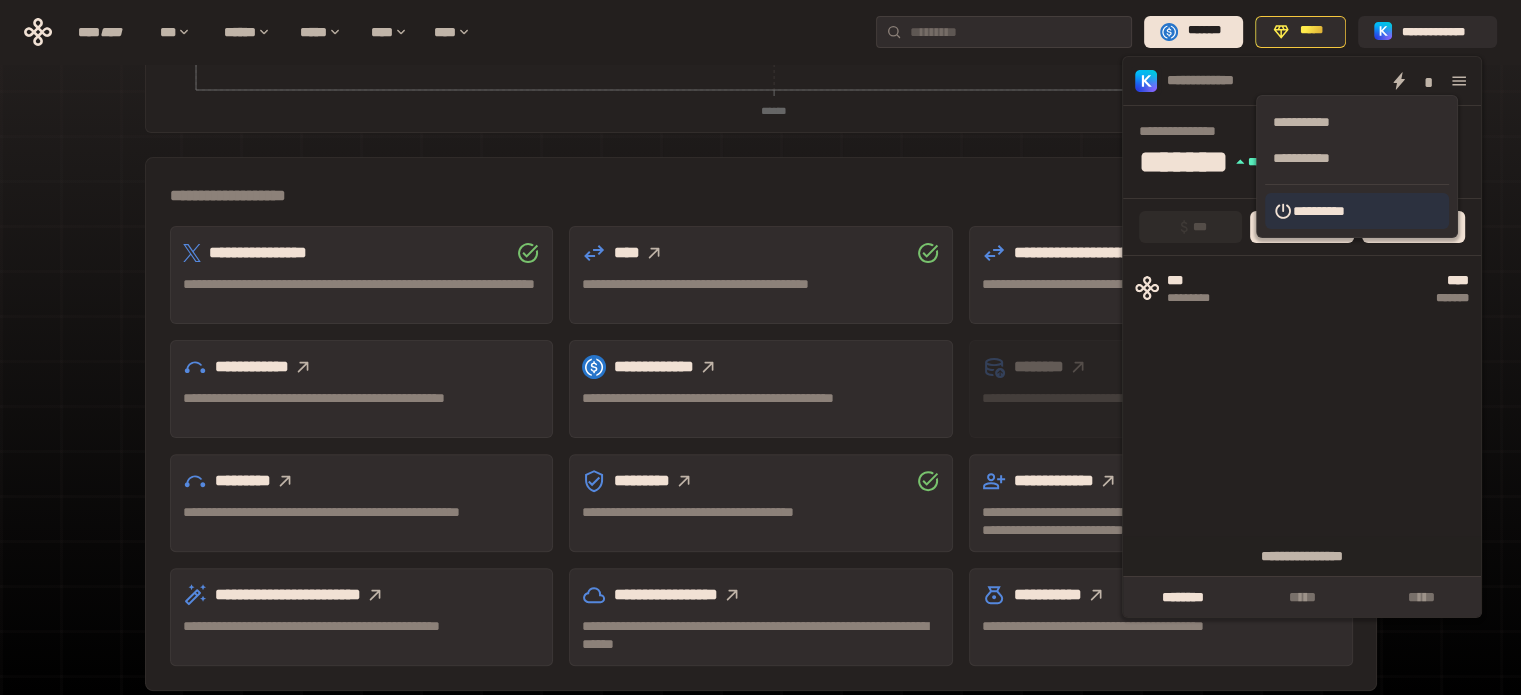 click on "**********" at bounding box center [1357, 211] 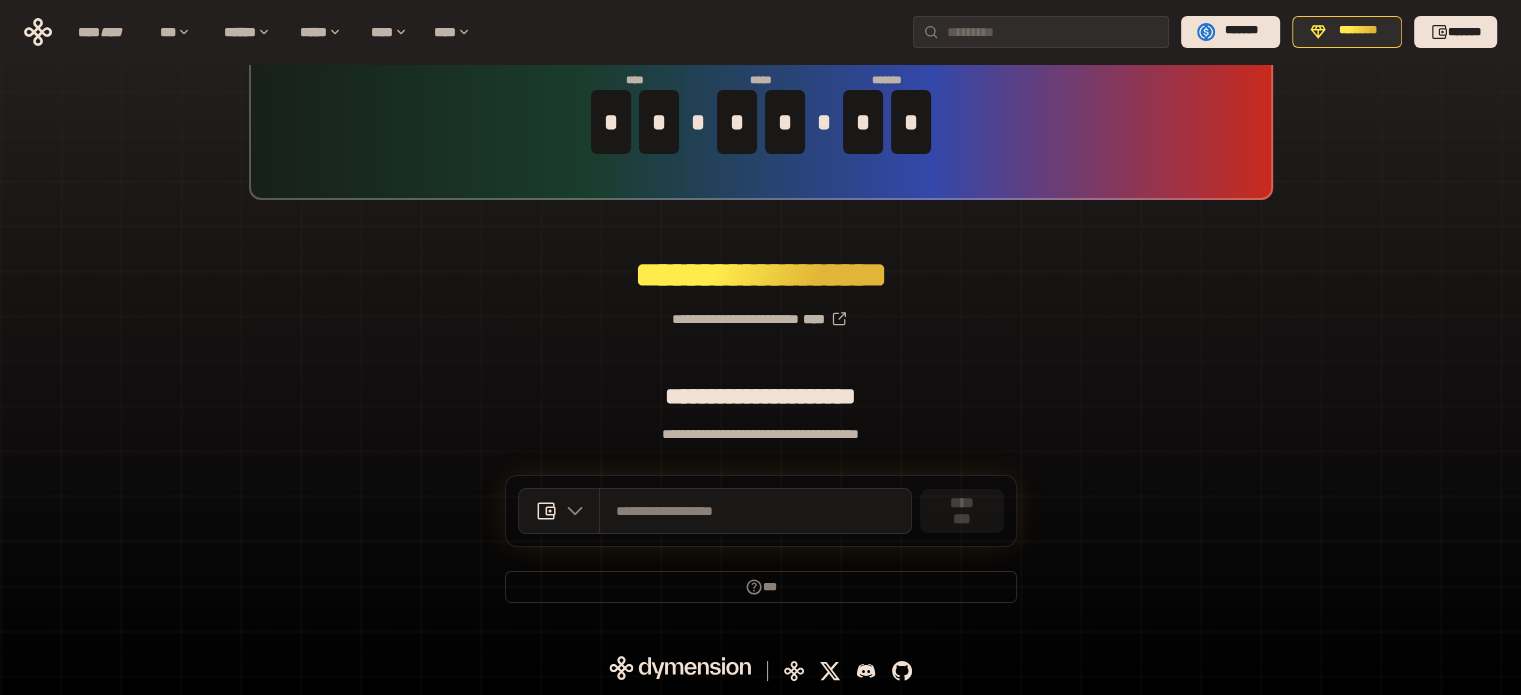 scroll, scrollTop: 87, scrollLeft: 0, axis: vertical 